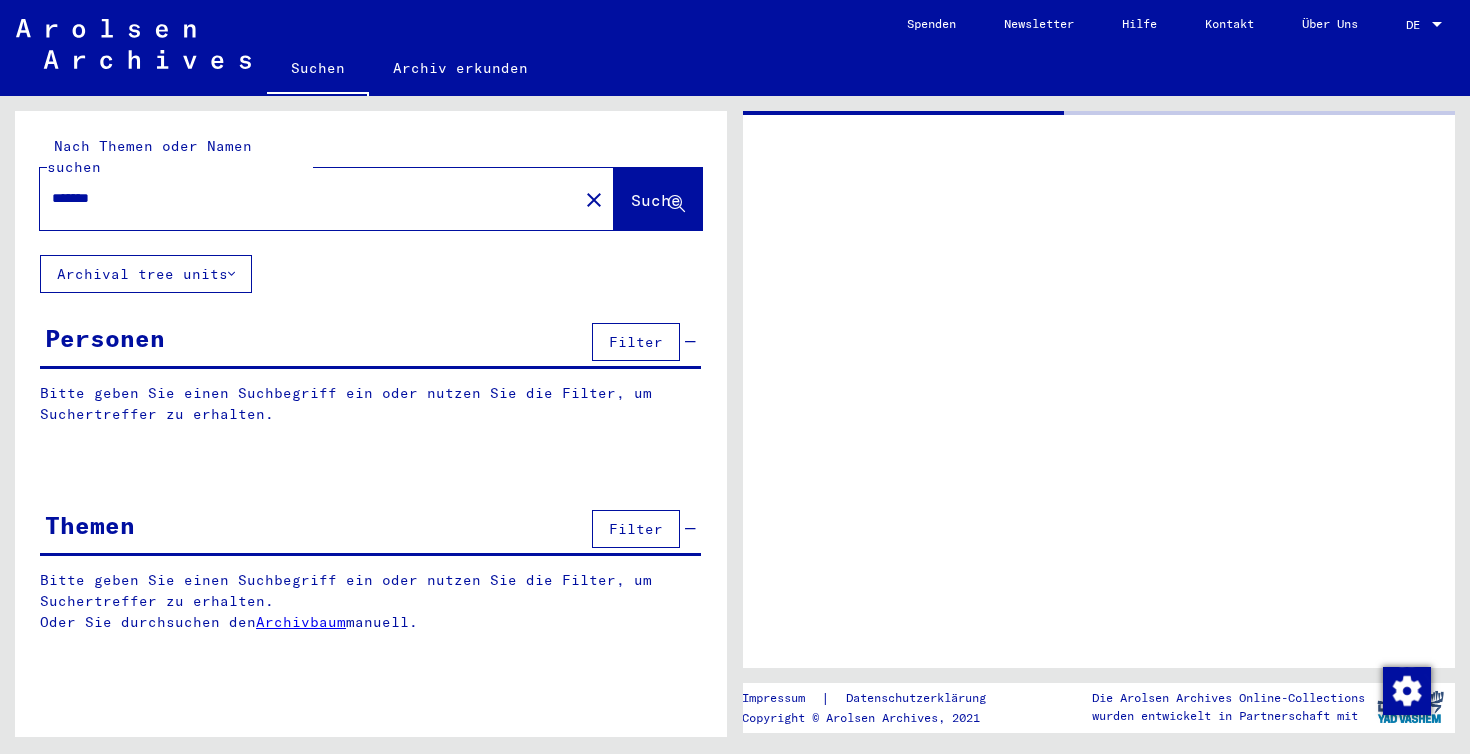 scroll, scrollTop: 0, scrollLeft: 0, axis: both 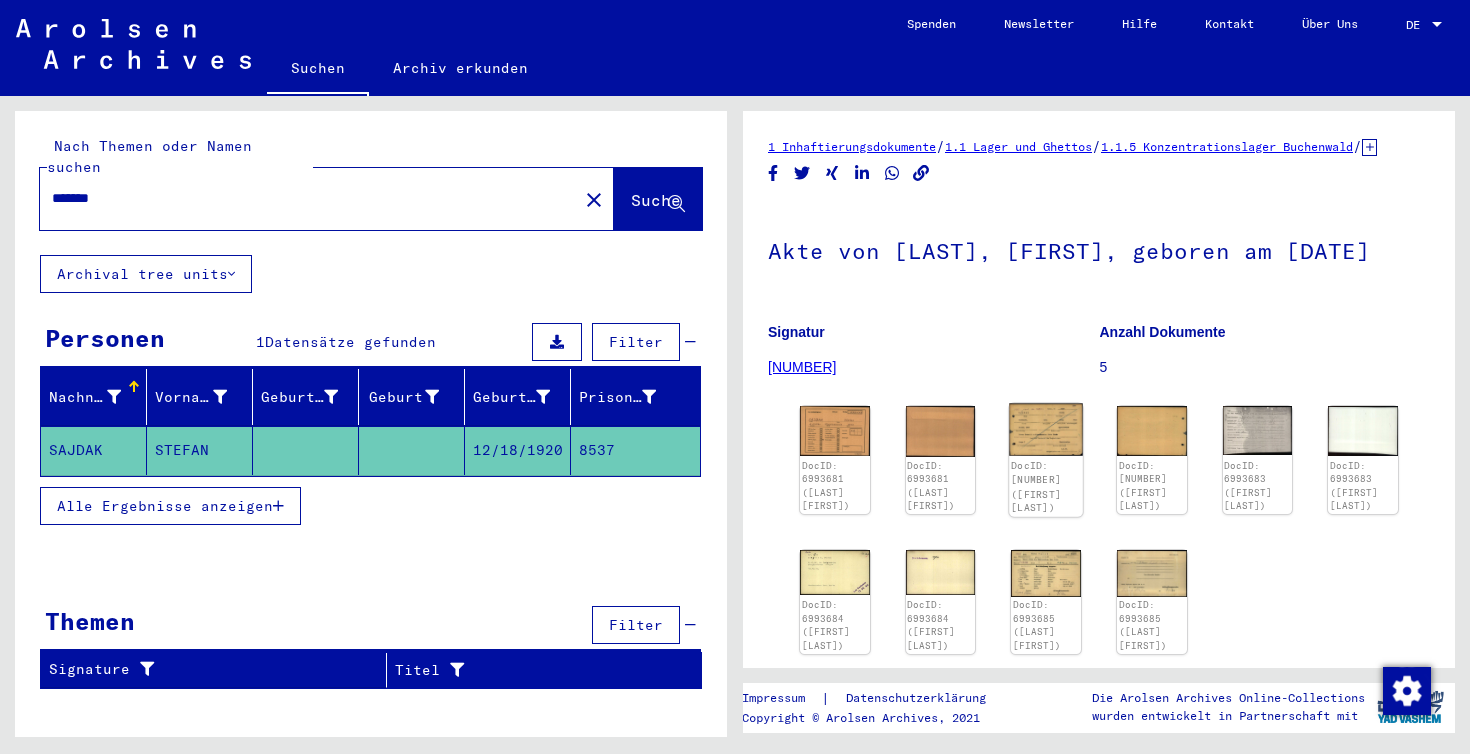 click 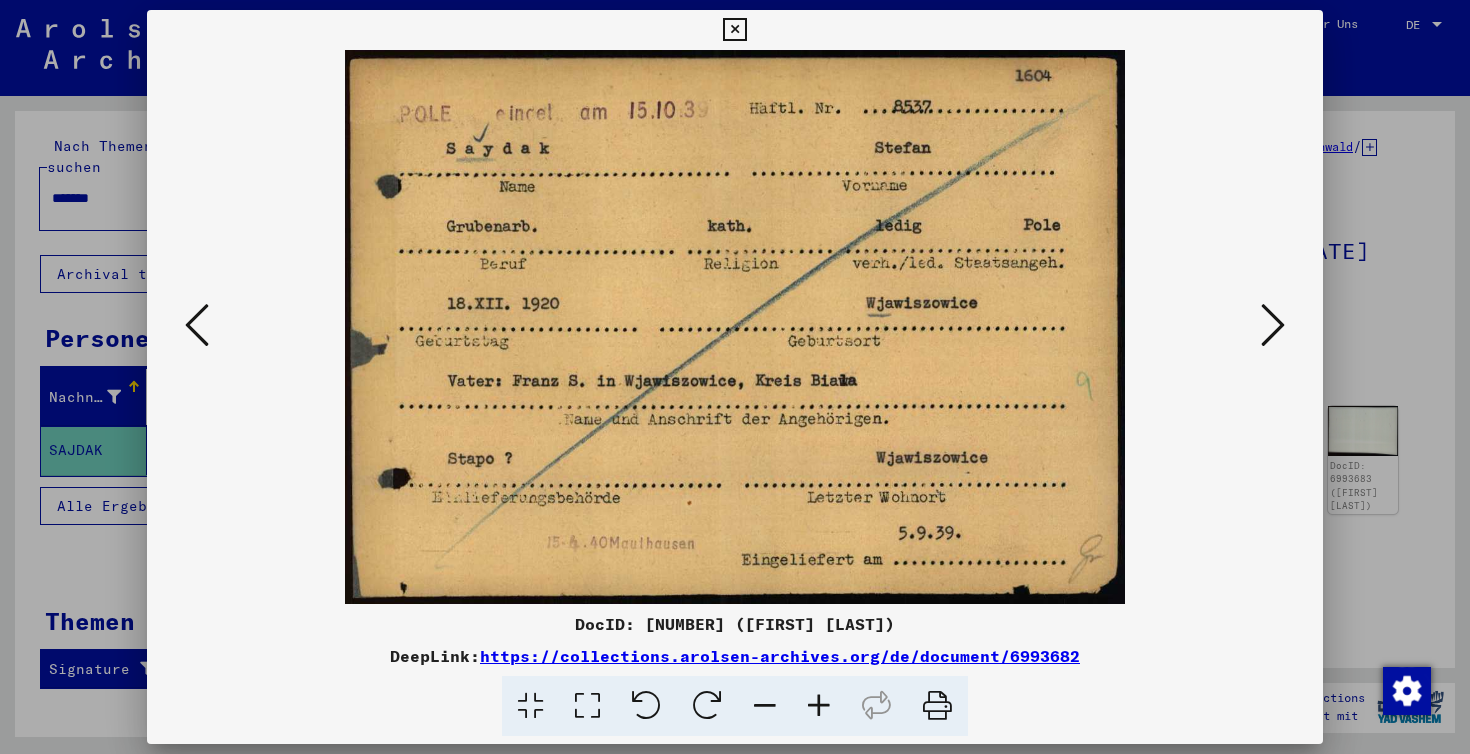 click at bounding box center [735, 327] 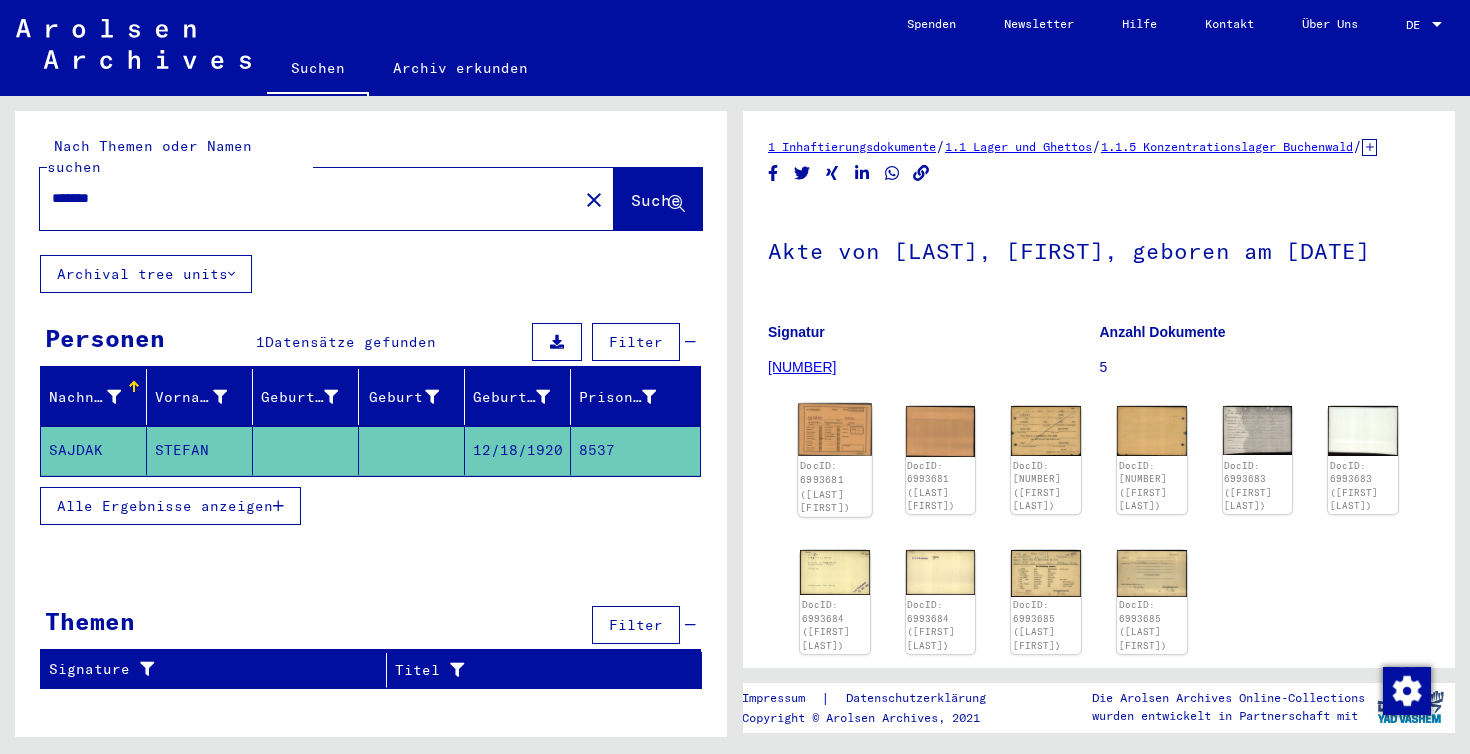 click 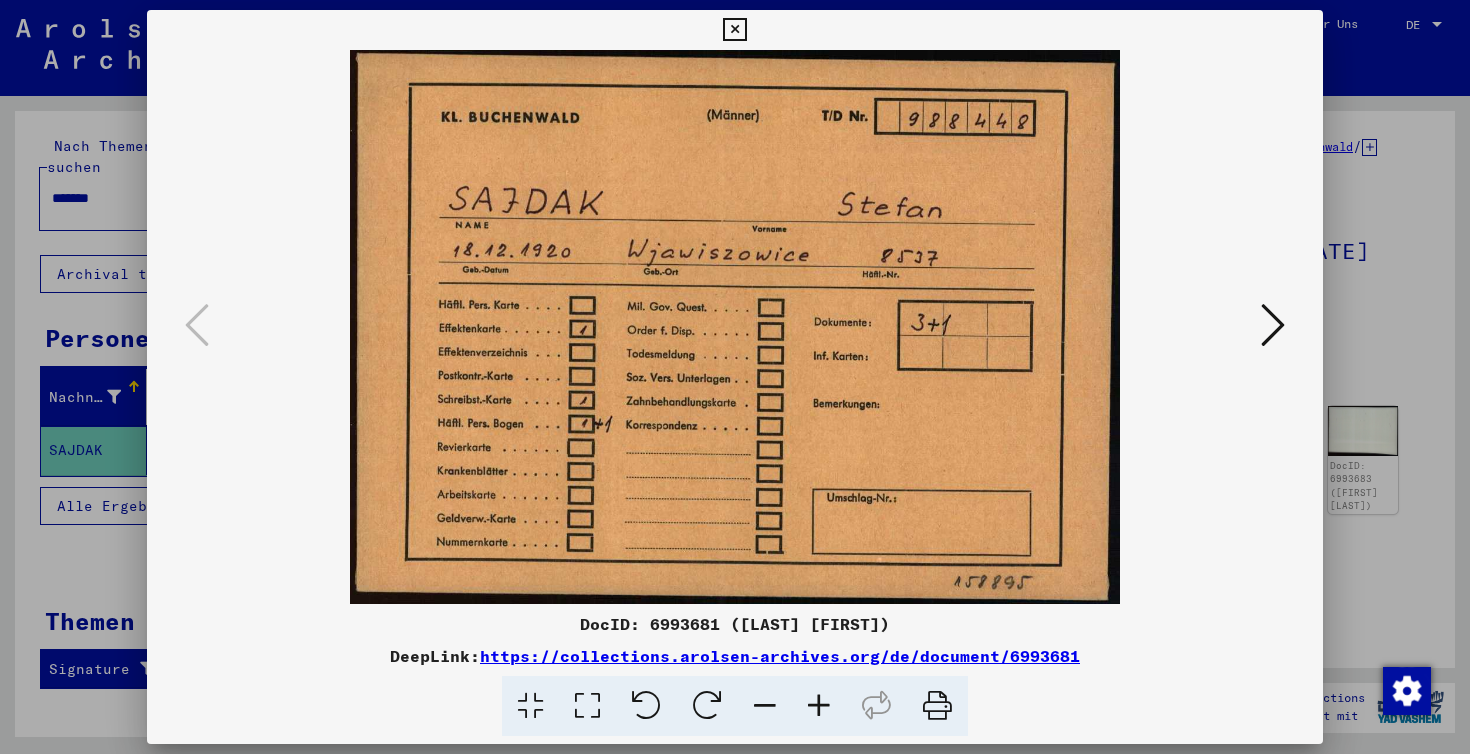 click at bounding box center (735, 327) 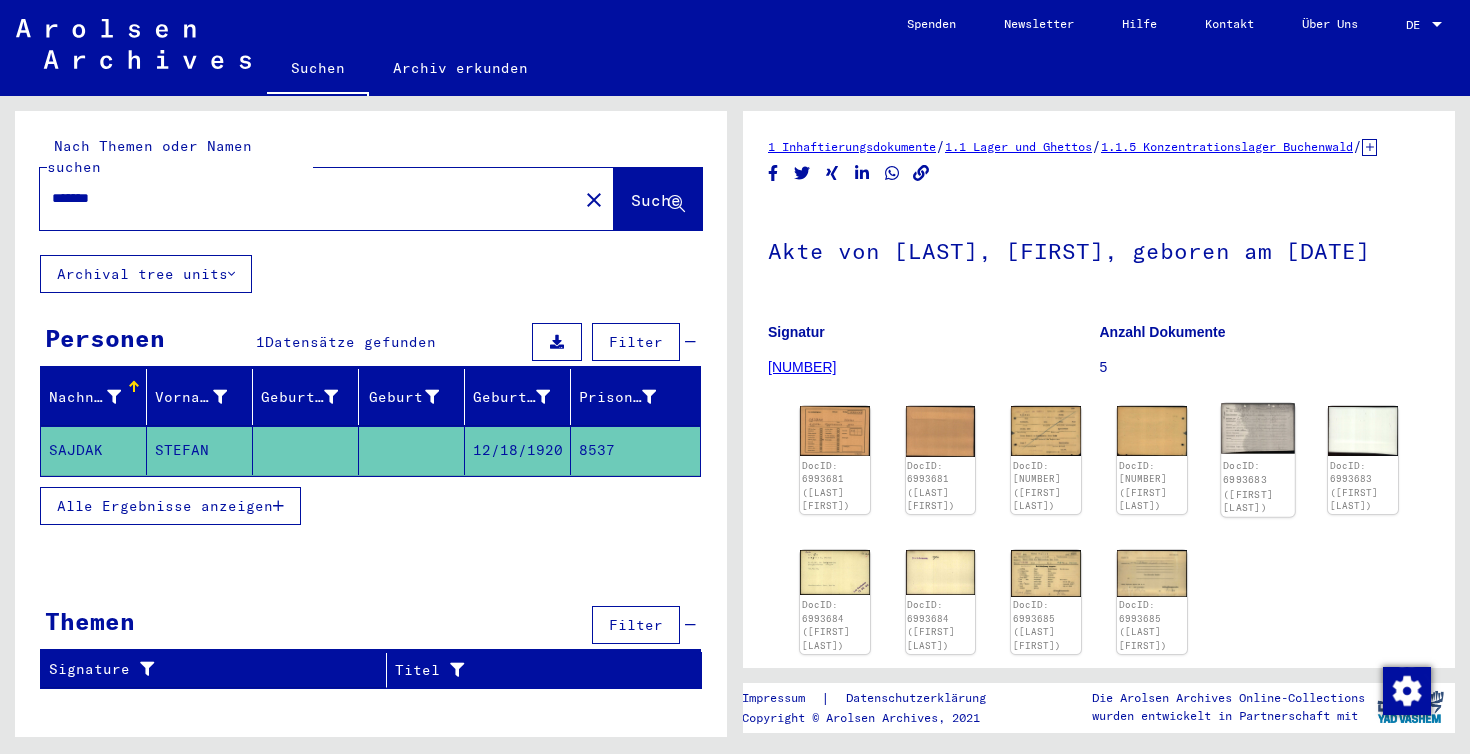 click 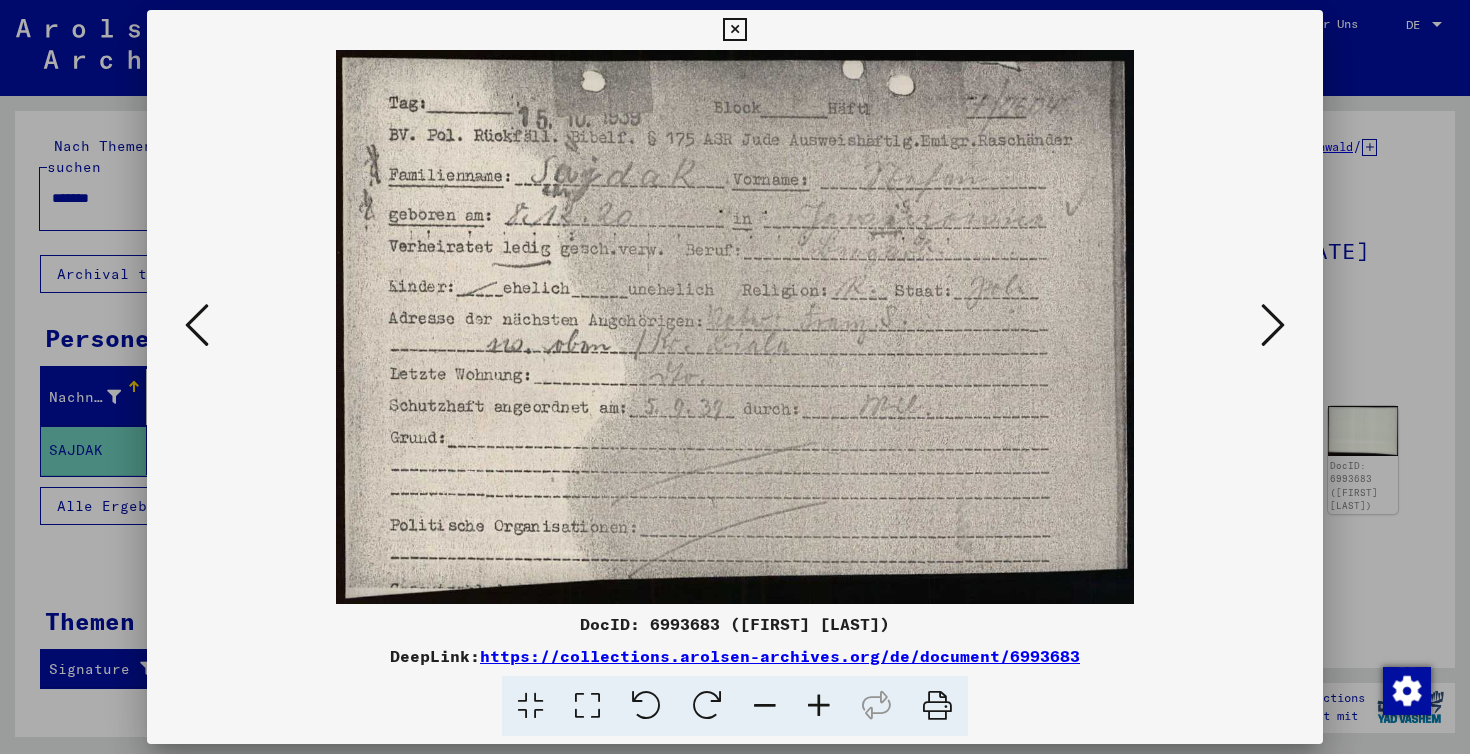 click at bounding box center [735, 327] 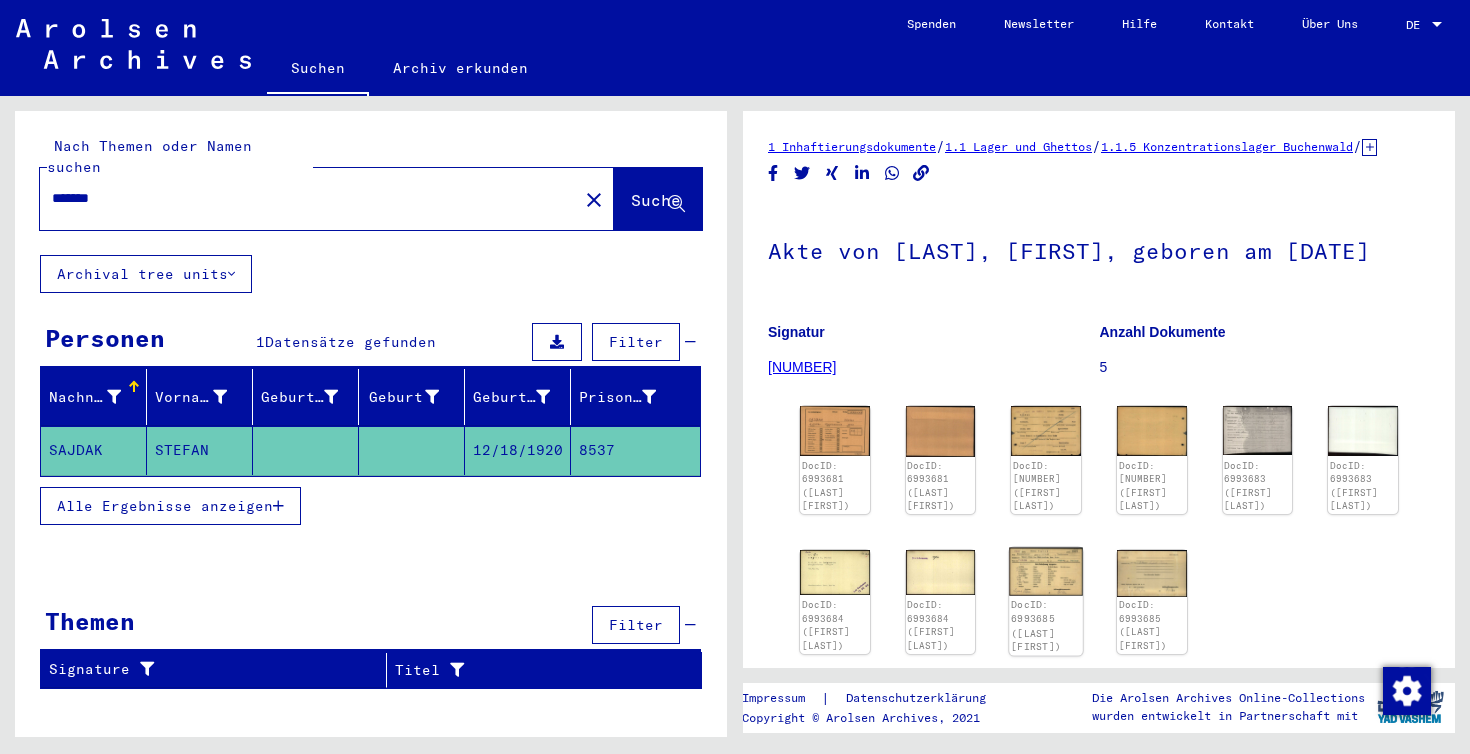 click 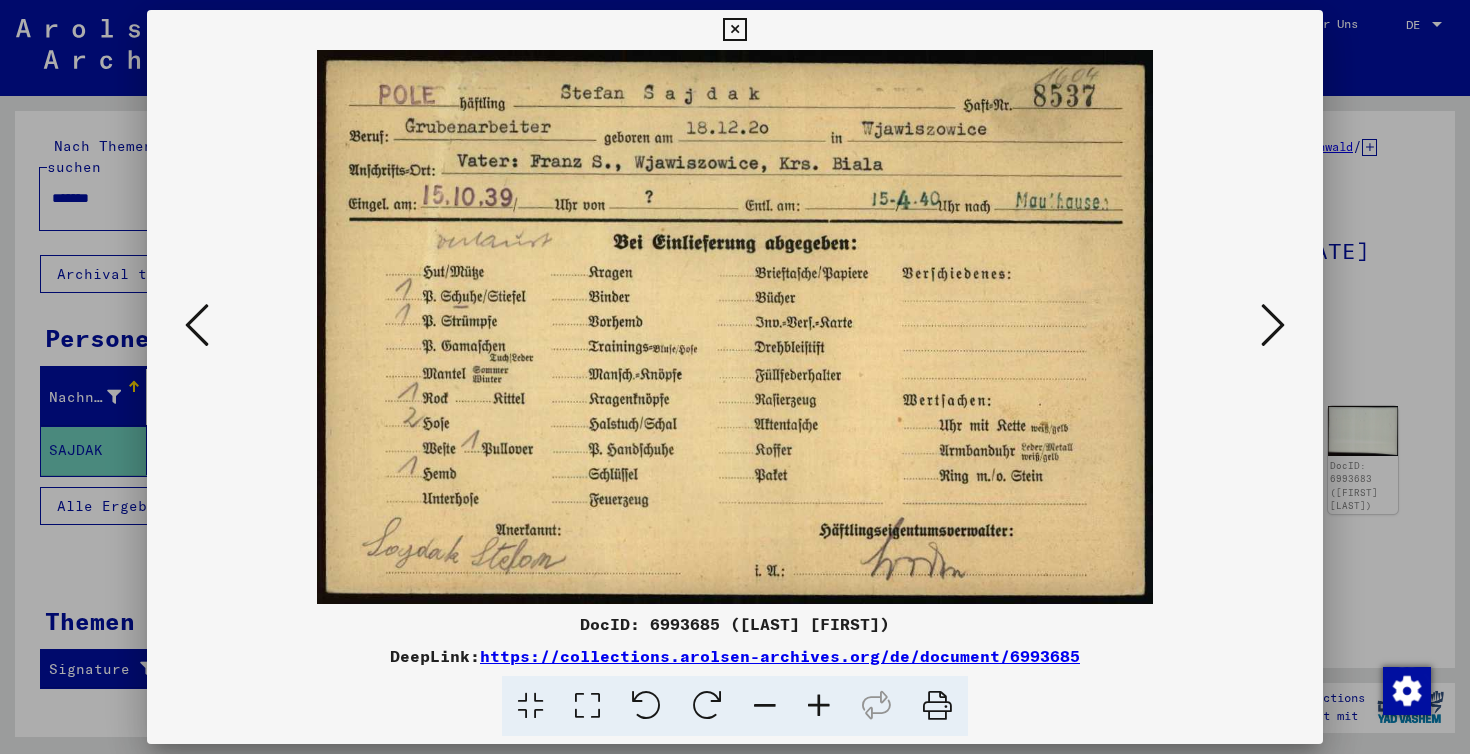 click at bounding box center [735, 327] 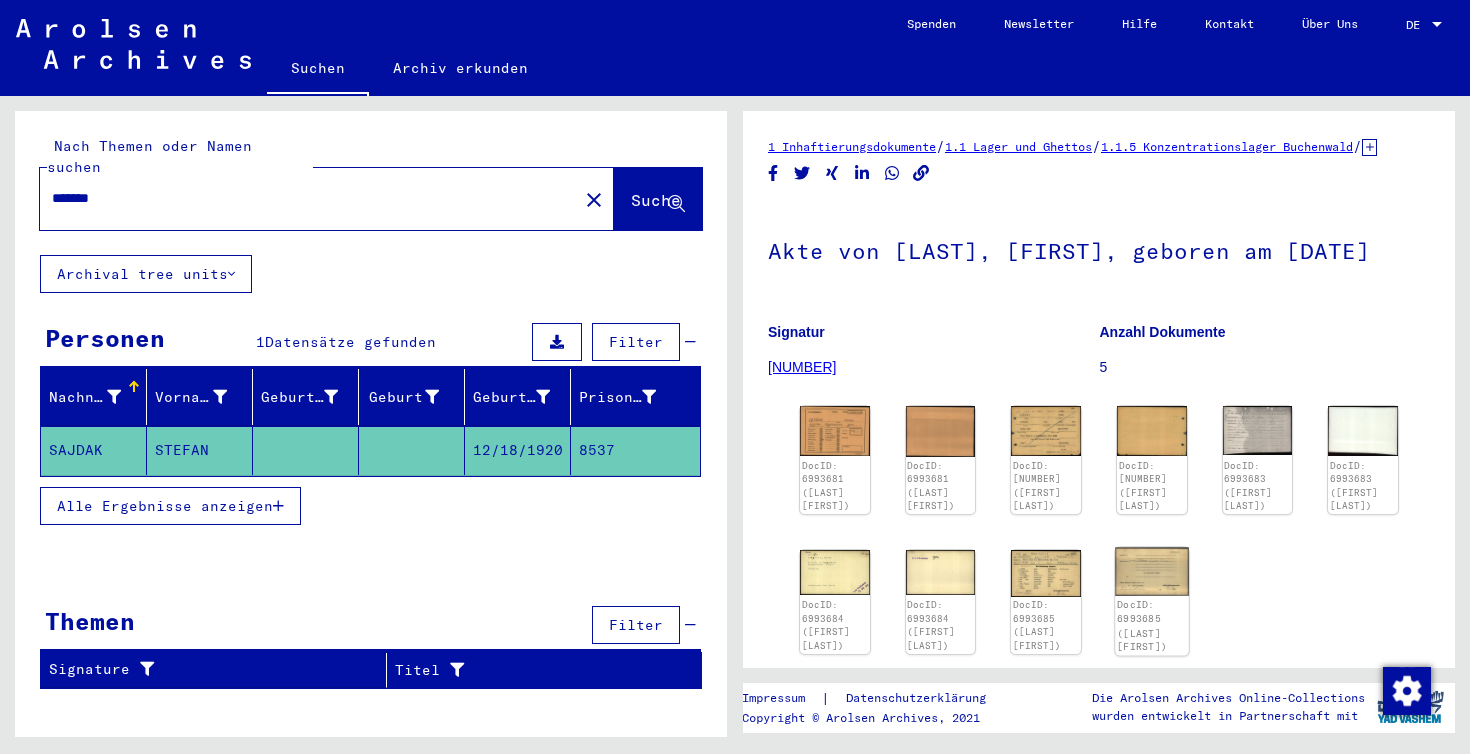 click 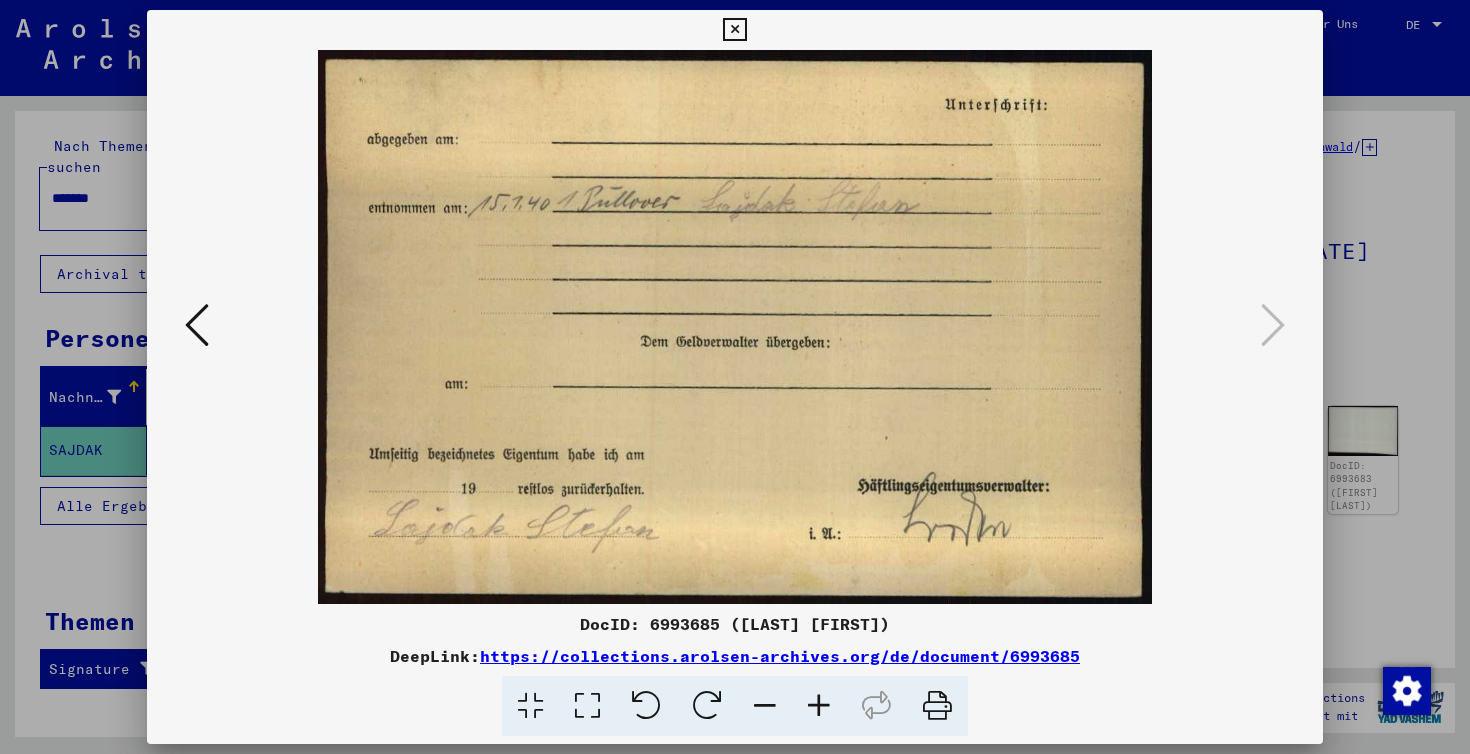 click on "DocID: 6993685 ([FIRST] [LAST])  DeepLink:  https://collections.arolsen-archives.org/de/document/6993685" at bounding box center (735, 373) 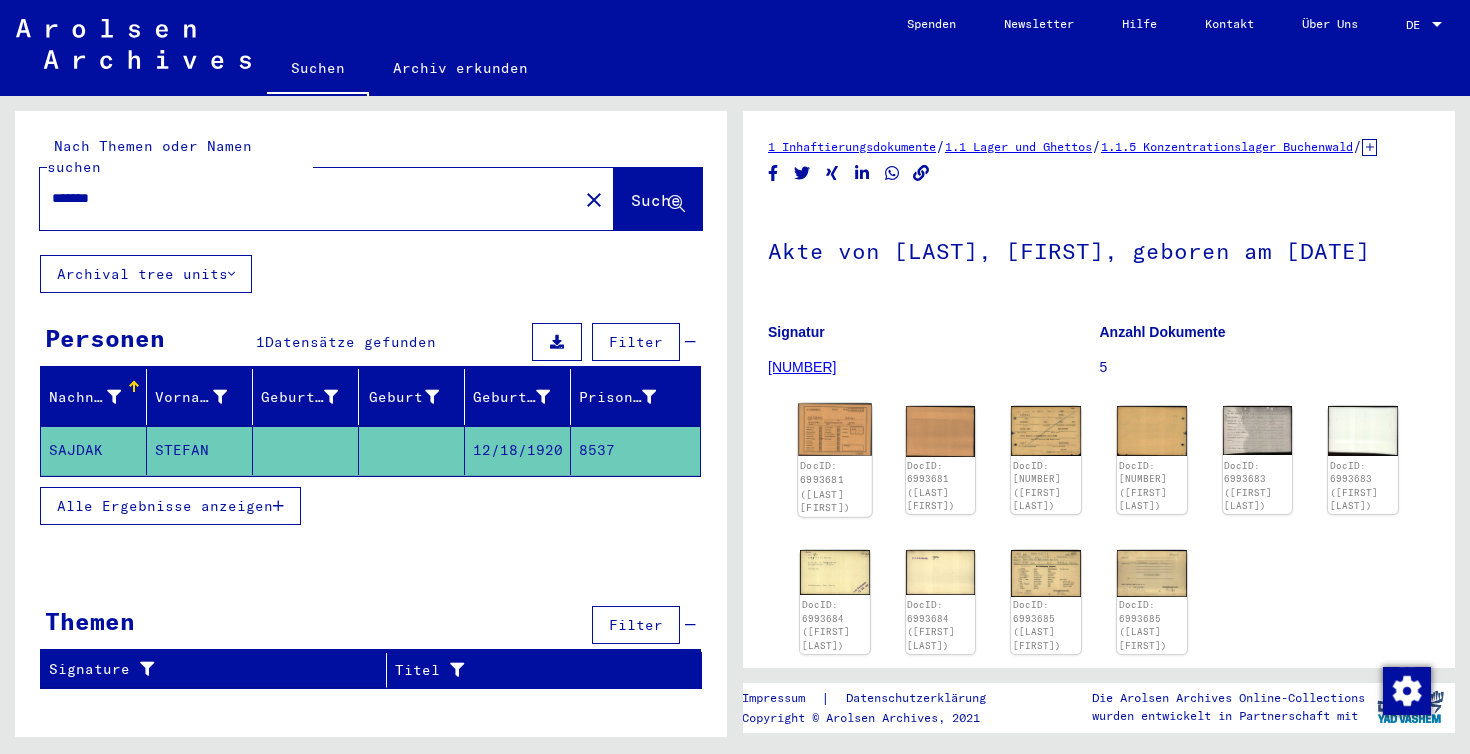click 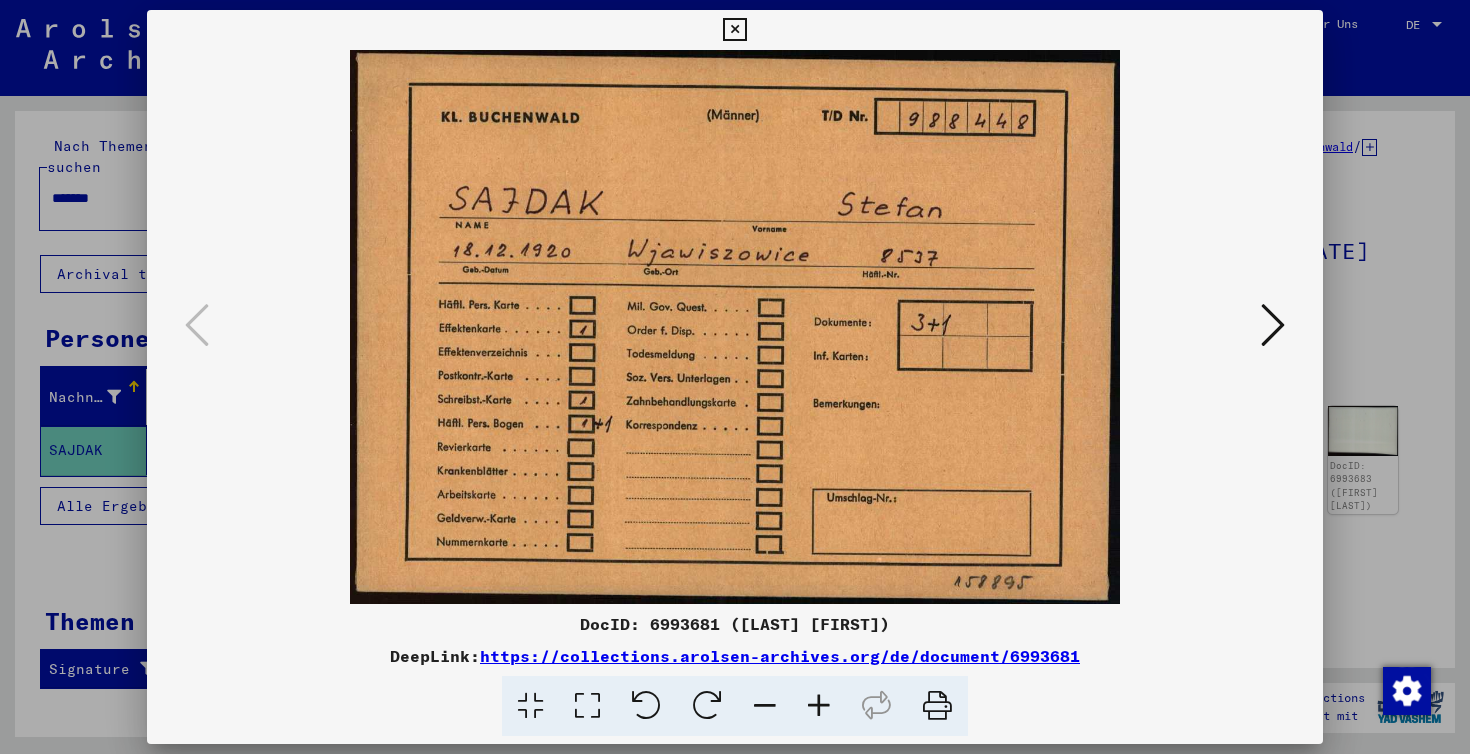 click at bounding box center (734, 30) 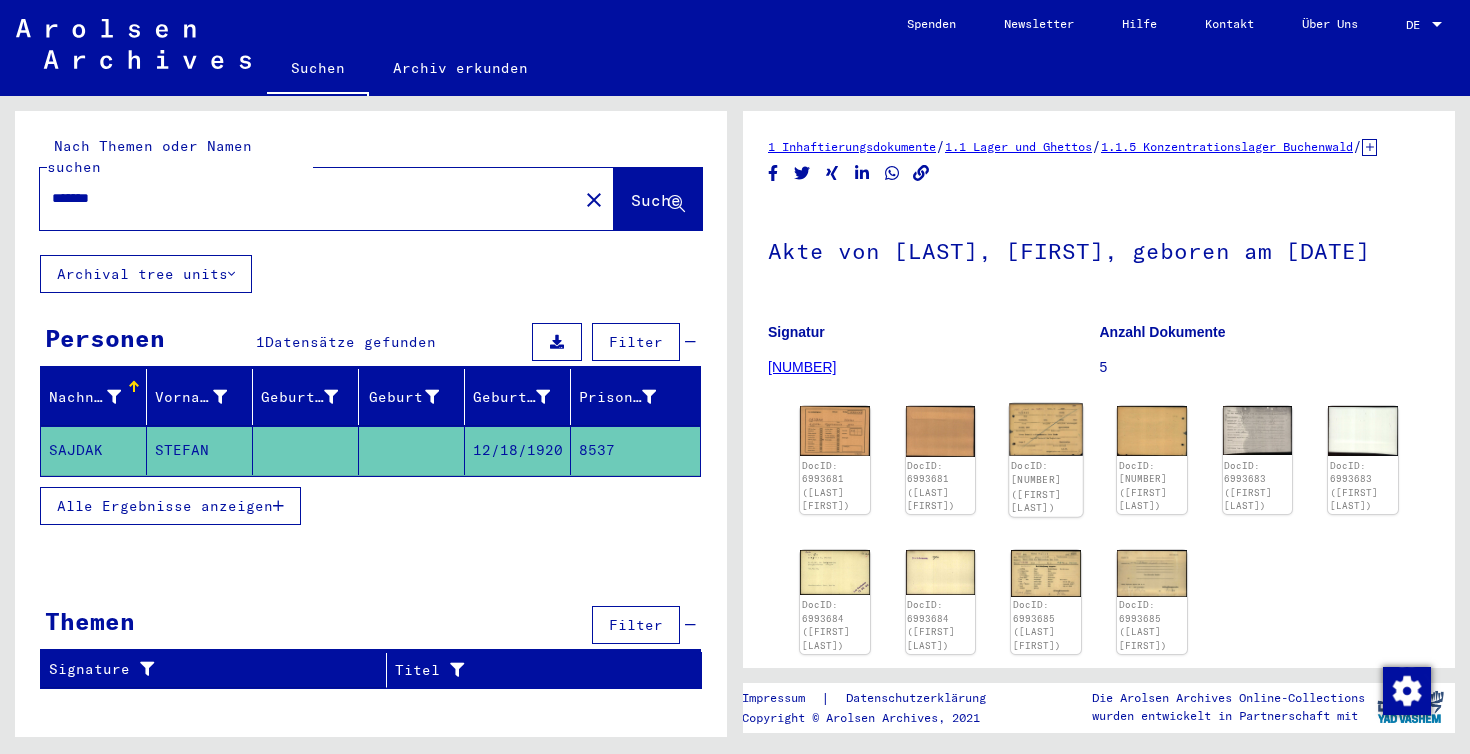 click 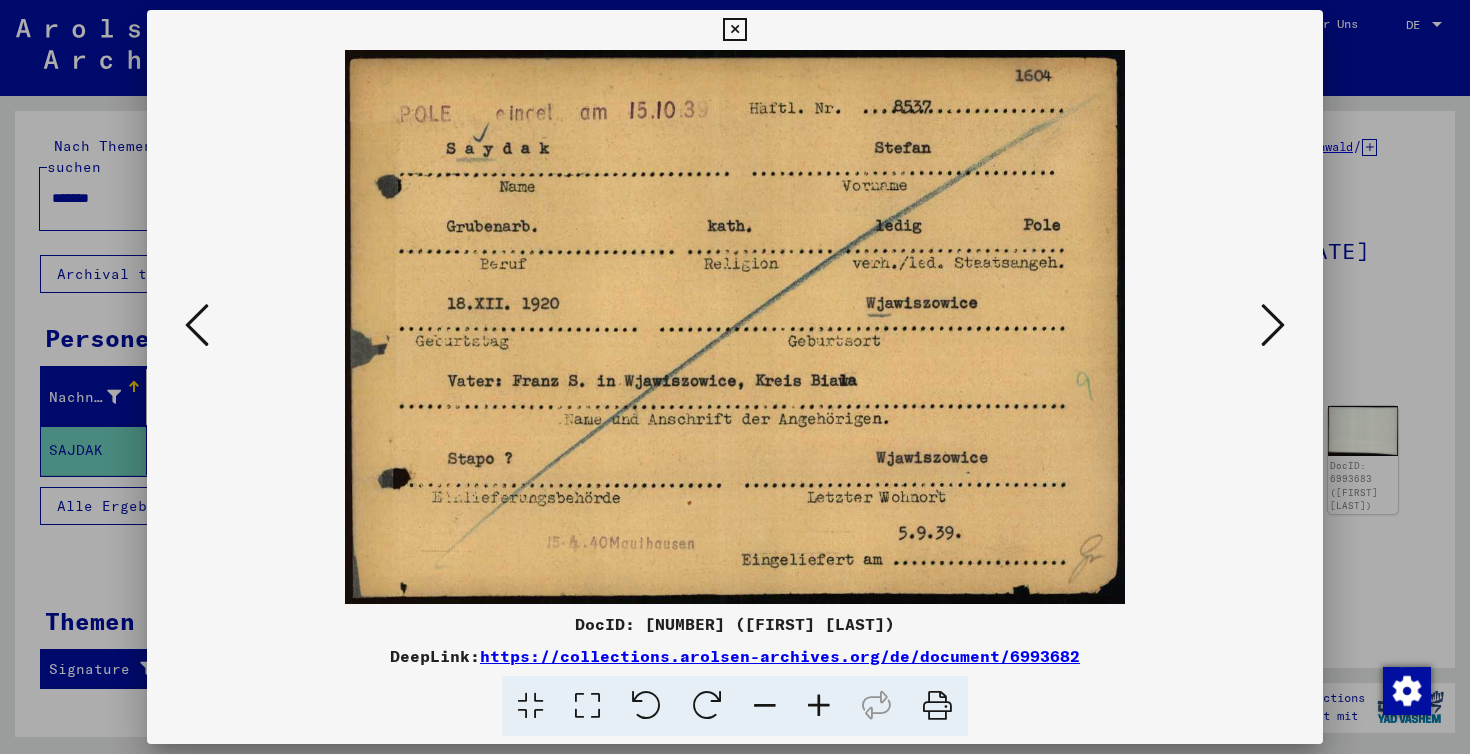 click at bounding box center (735, 327) 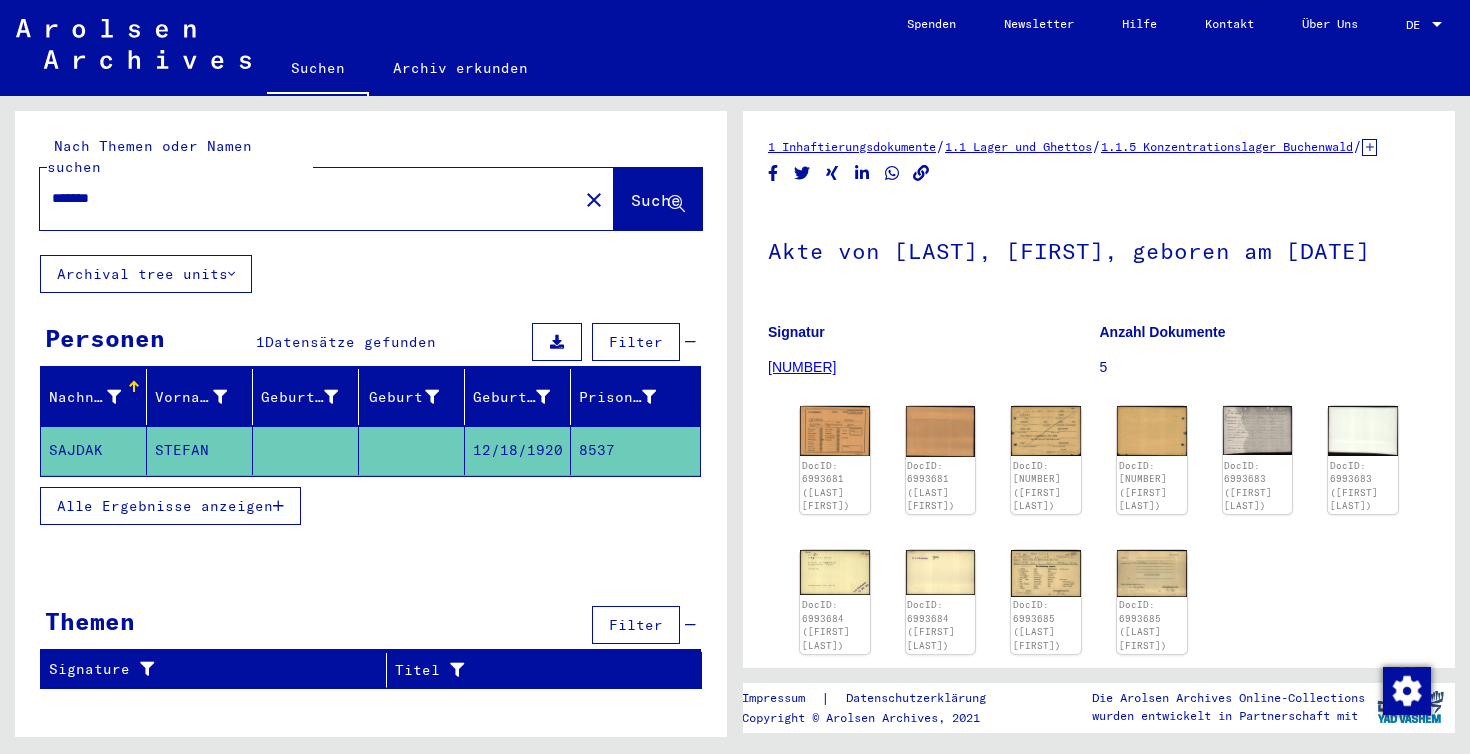 click on "*******" at bounding box center (309, 198) 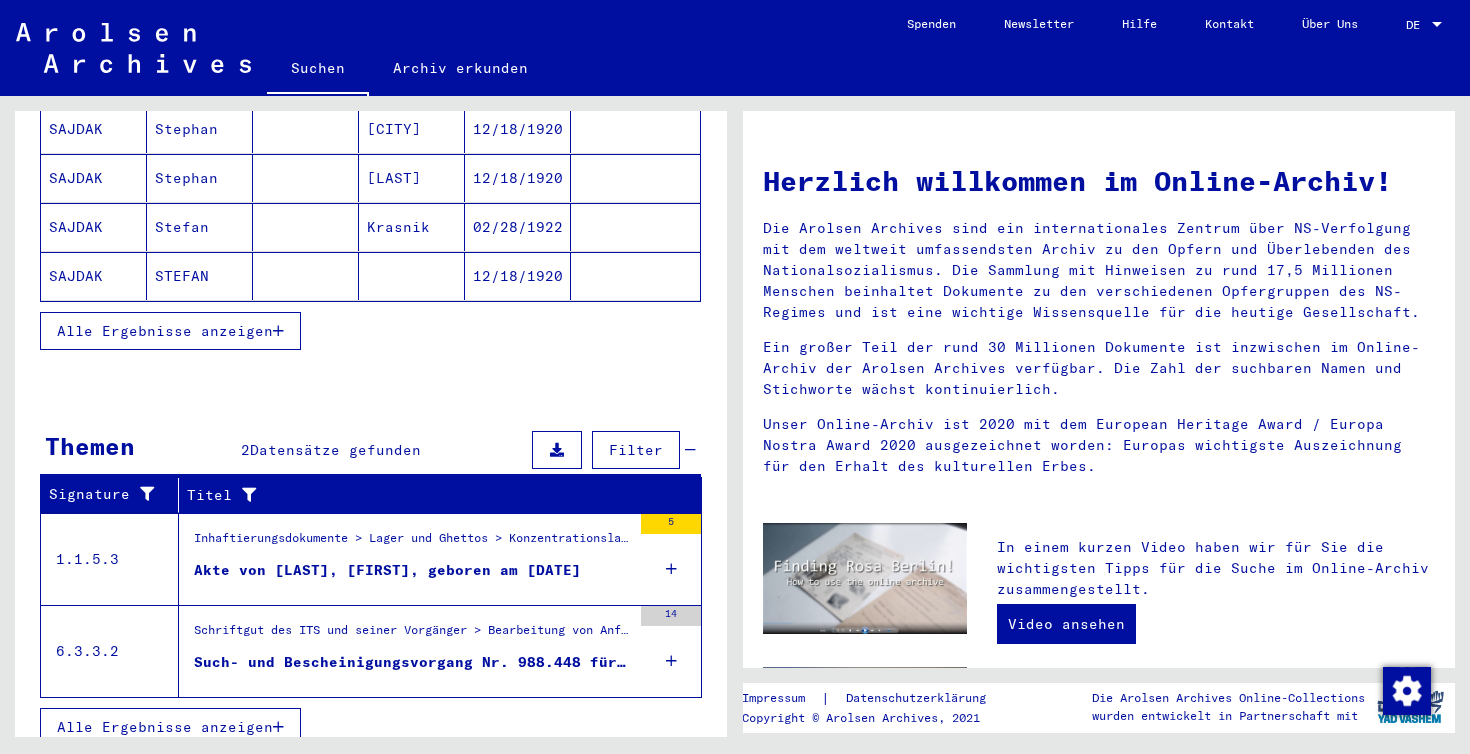 scroll, scrollTop: 369, scrollLeft: 0, axis: vertical 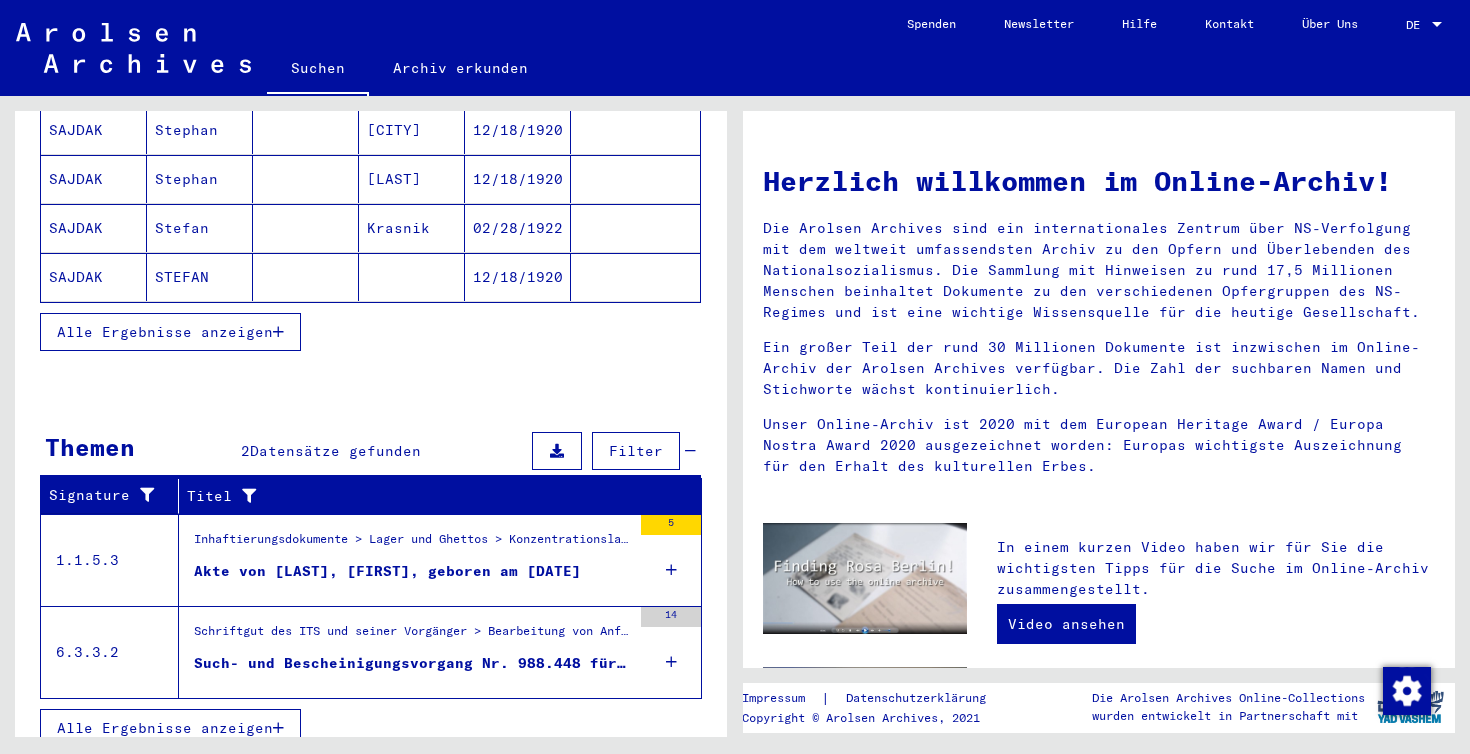 type on "**********" 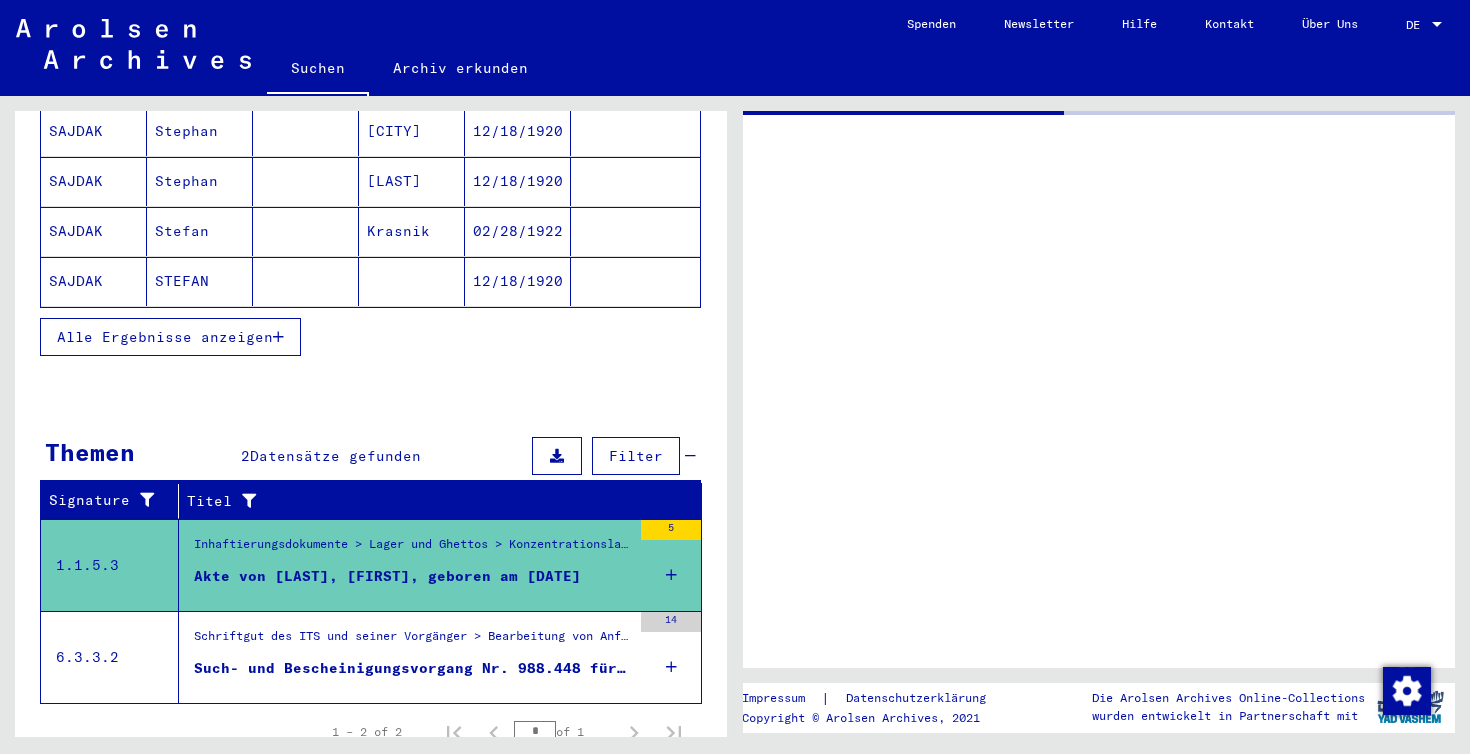 scroll, scrollTop: 64, scrollLeft: 0, axis: vertical 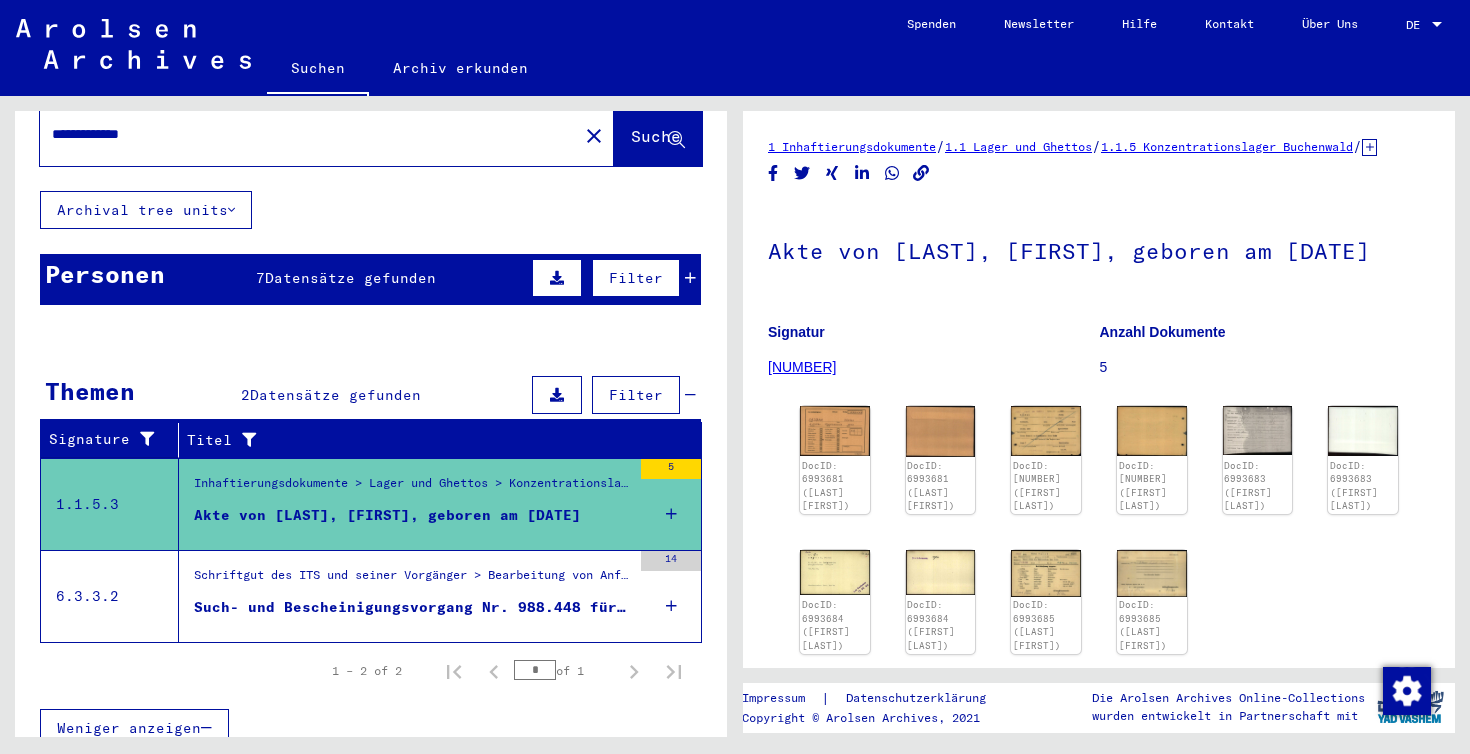 click on "Schriftgut des ITS und seiner Vorgänger > Bearbeitung von Anfragen > Fallbezogene Akten des ITS ab 1947 > T/D-Fallablage > Such- und Bescheinigungsvorgänge mit den (T/D-) Nummern von 750.000 bis 999.999 > Such- und Bescheinigungsvorgänge mit den (T/D-) Nummern von 988.000 bis 988.499" at bounding box center (412, 580) 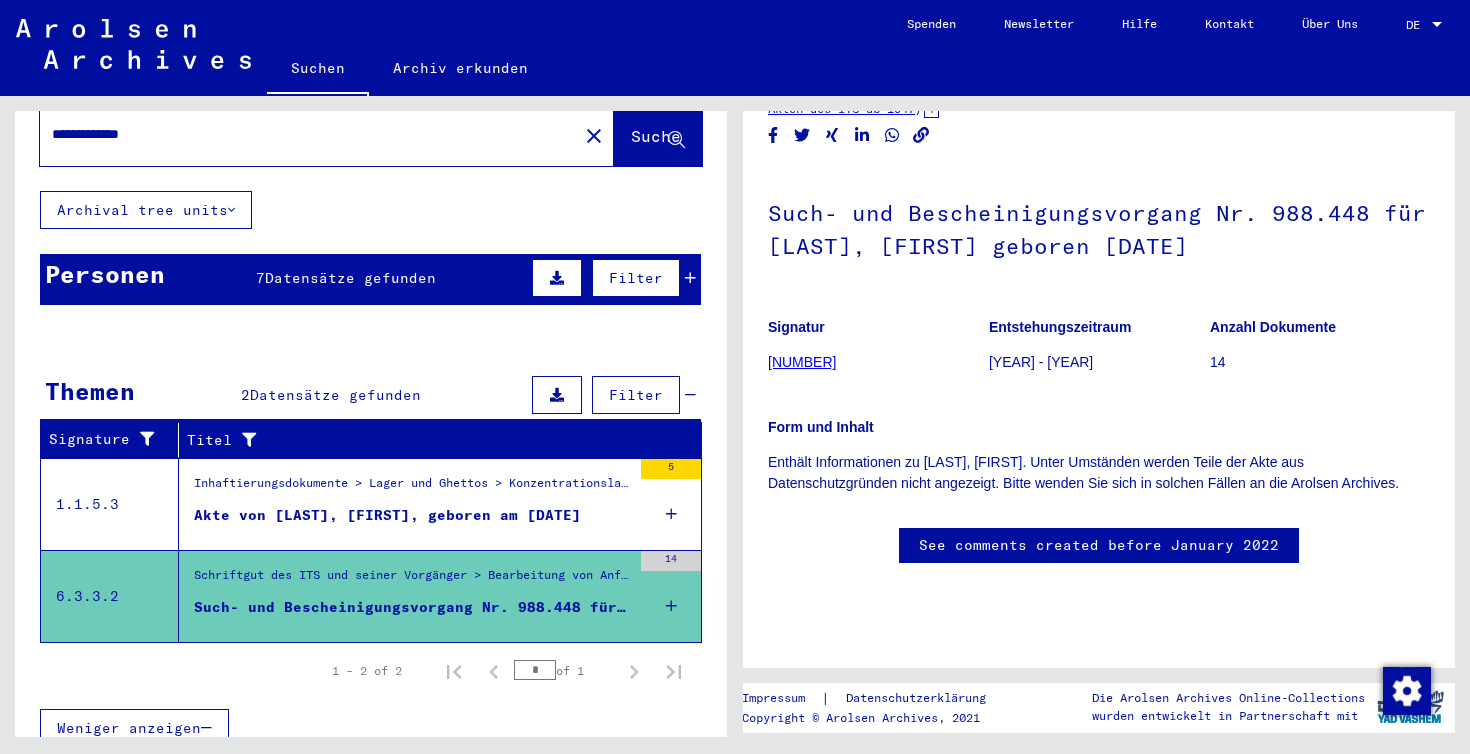 scroll, scrollTop: 58, scrollLeft: 0, axis: vertical 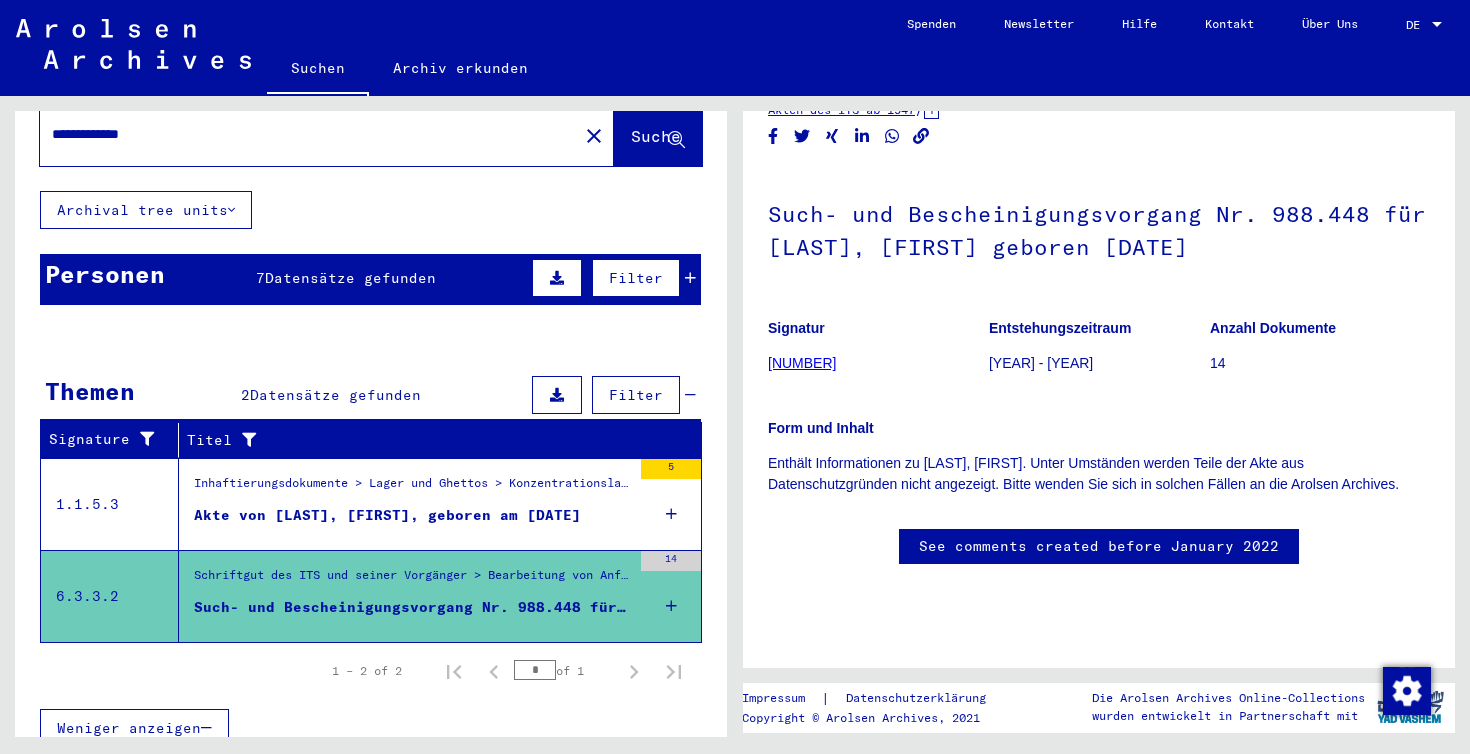 click on "[NUMBER]" 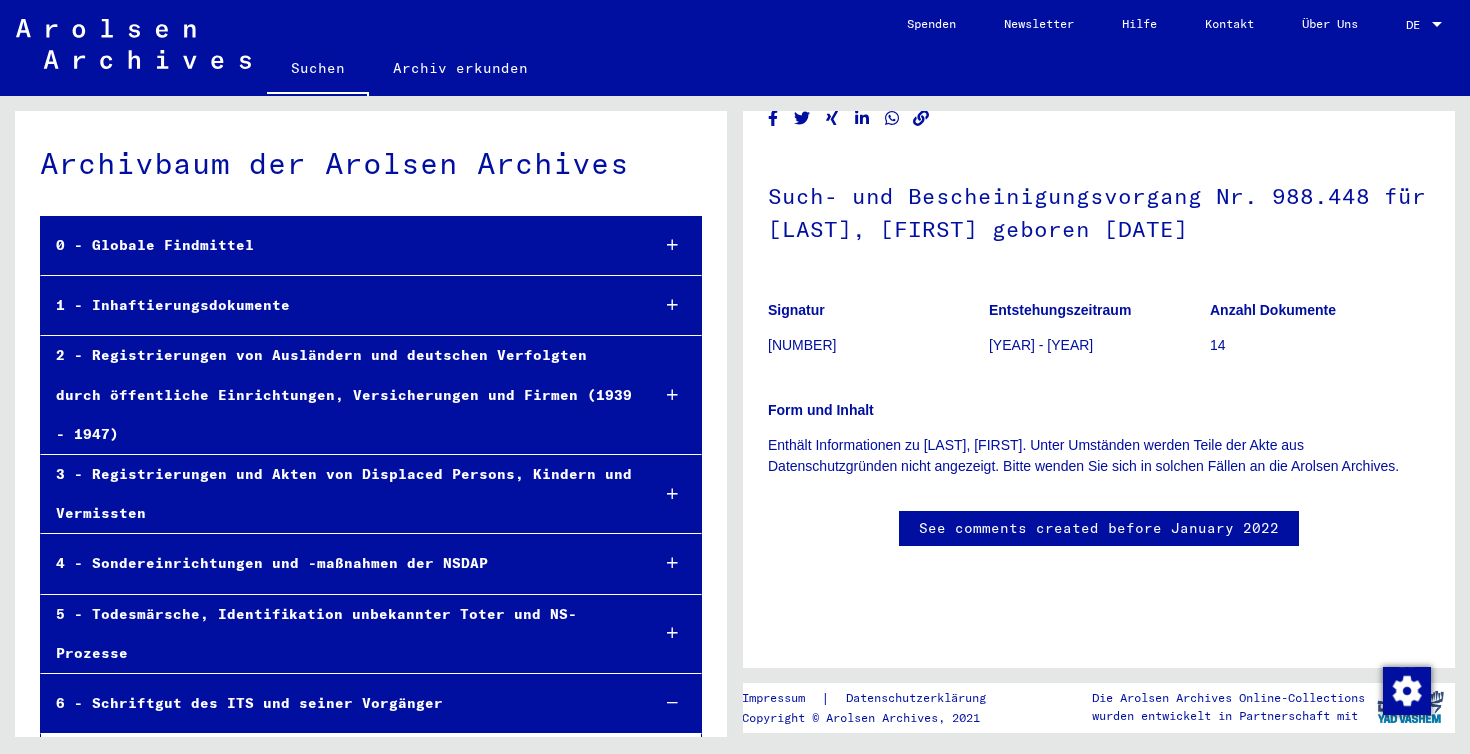 scroll, scrollTop: 97, scrollLeft: 0, axis: vertical 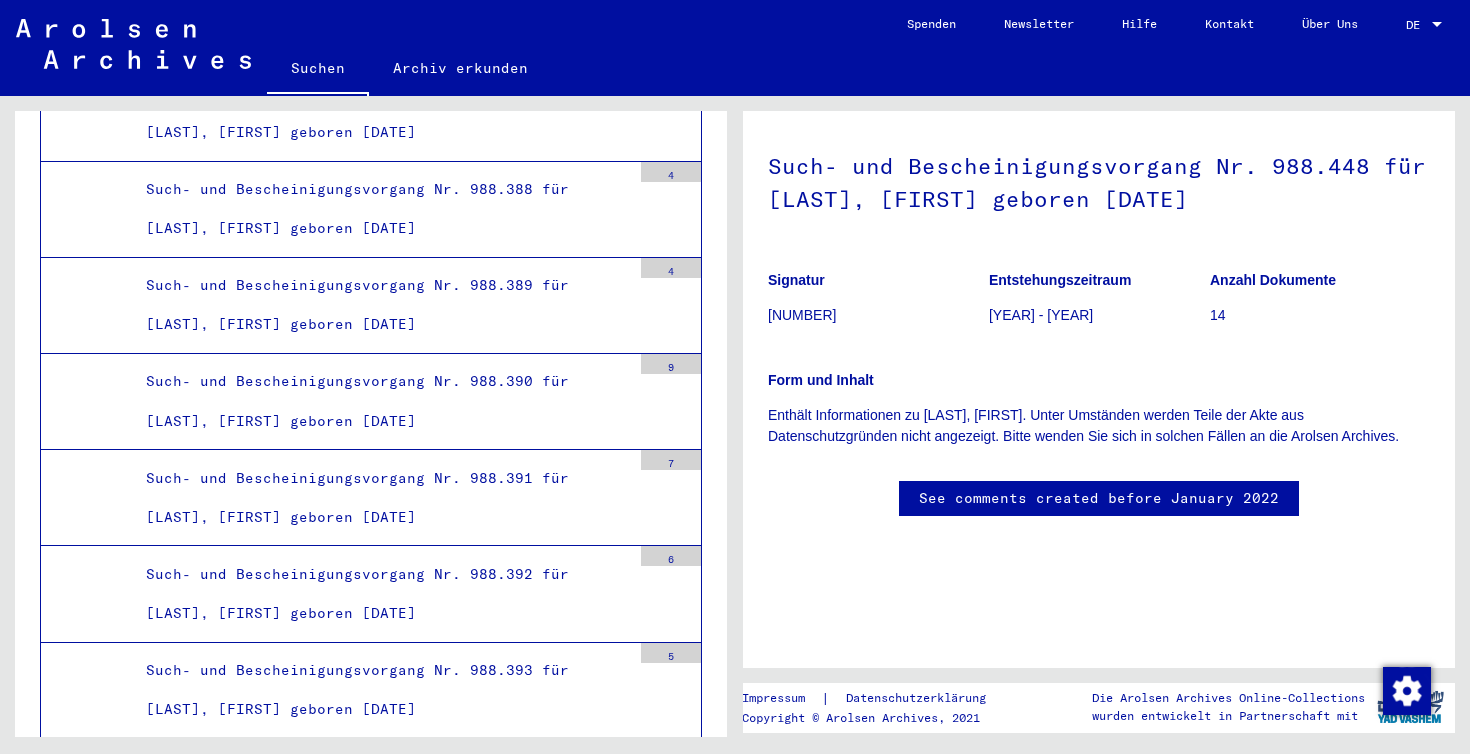 click on "Such- und Bescheinigungsvorgang Nr. 988.448 für [LAST], [FIRST] geboren [DATE]" at bounding box center [381, 5981] 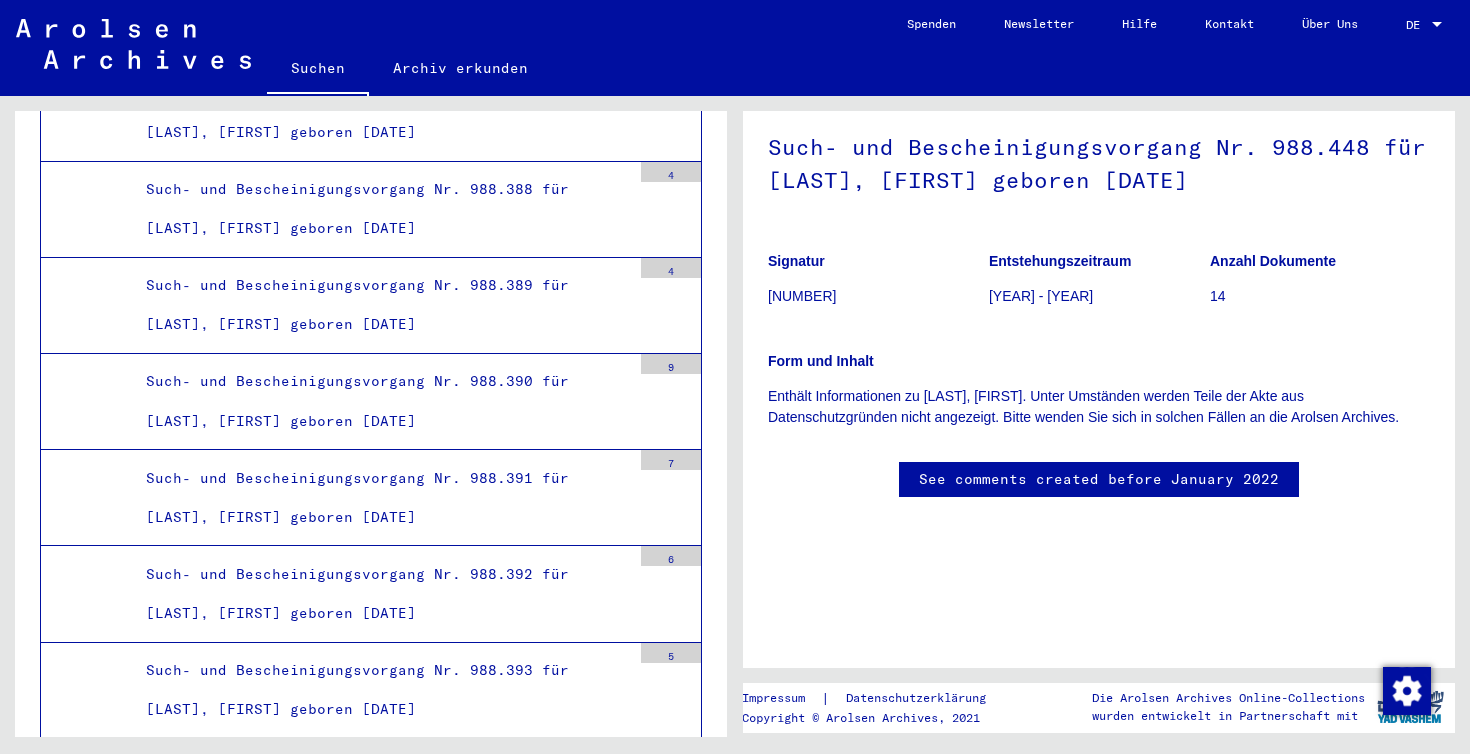 click on "[YEAR] - [YEAR]" 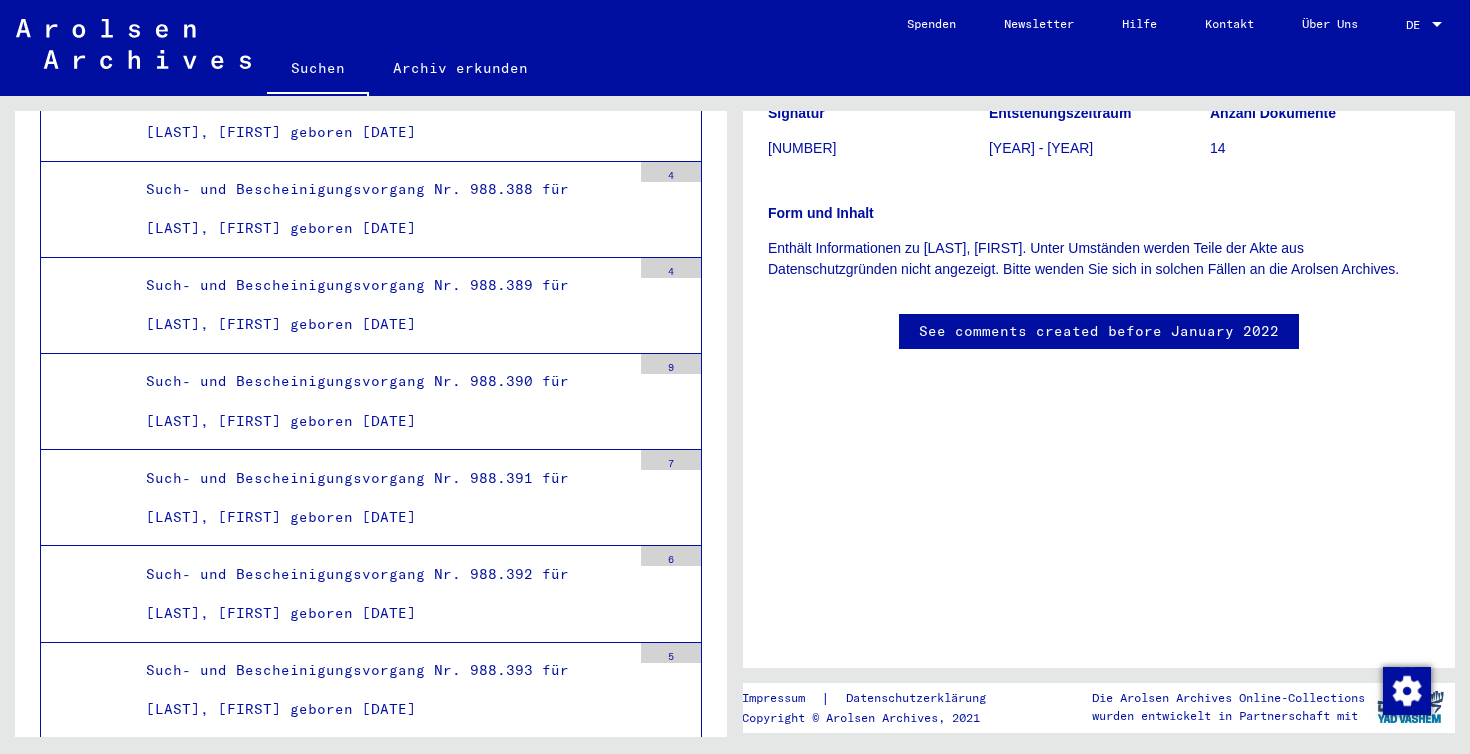scroll, scrollTop: 374, scrollLeft: 0, axis: vertical 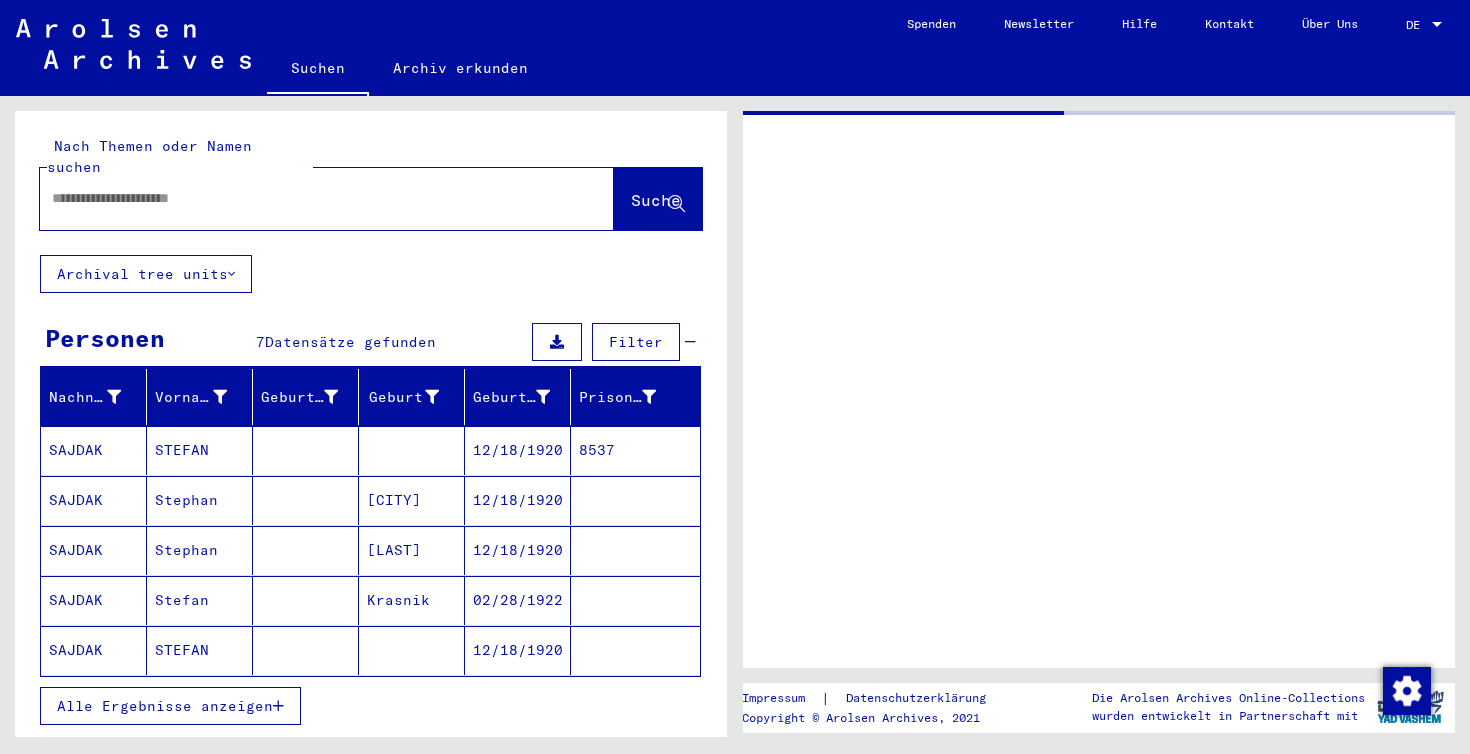 type on "*******" 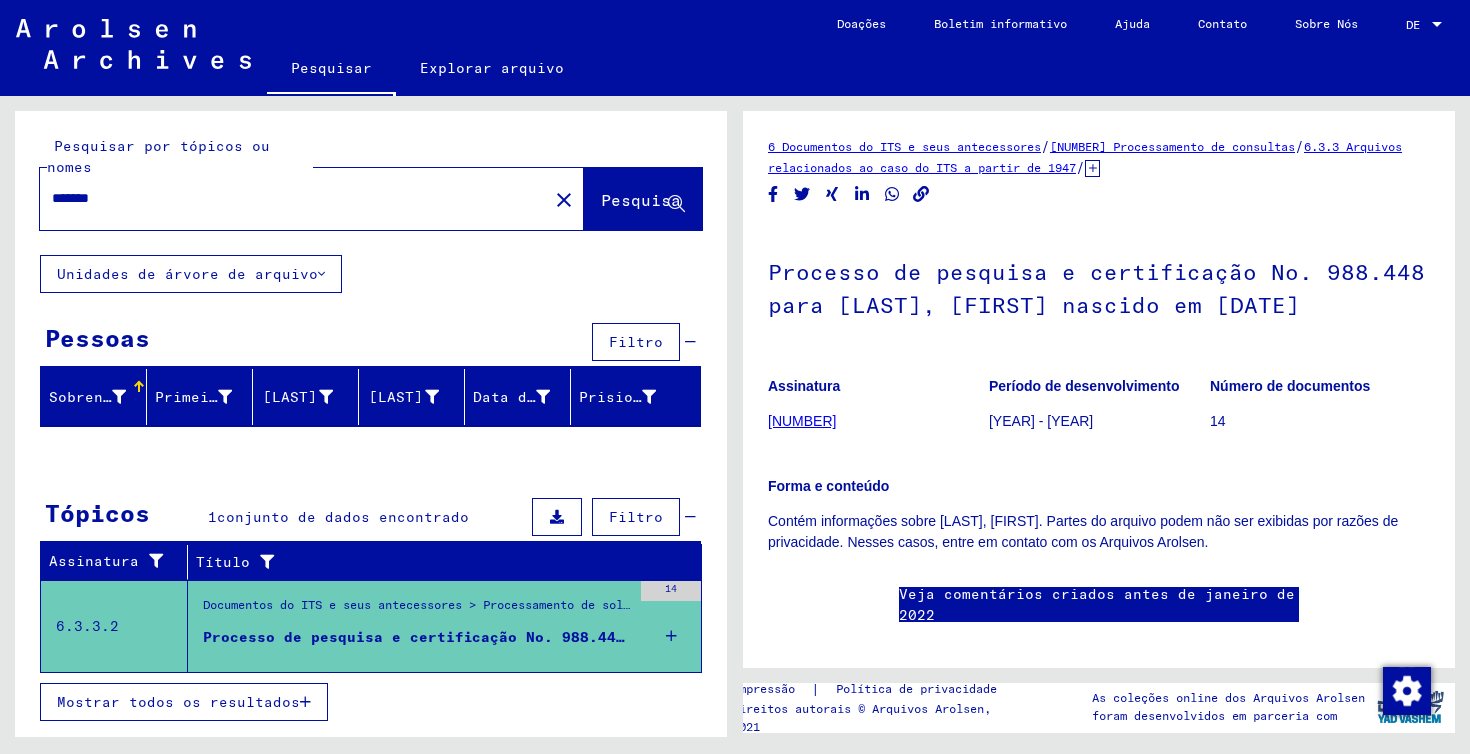 scroll, scrollTop: 0, scrollLeft: 0, axis: both 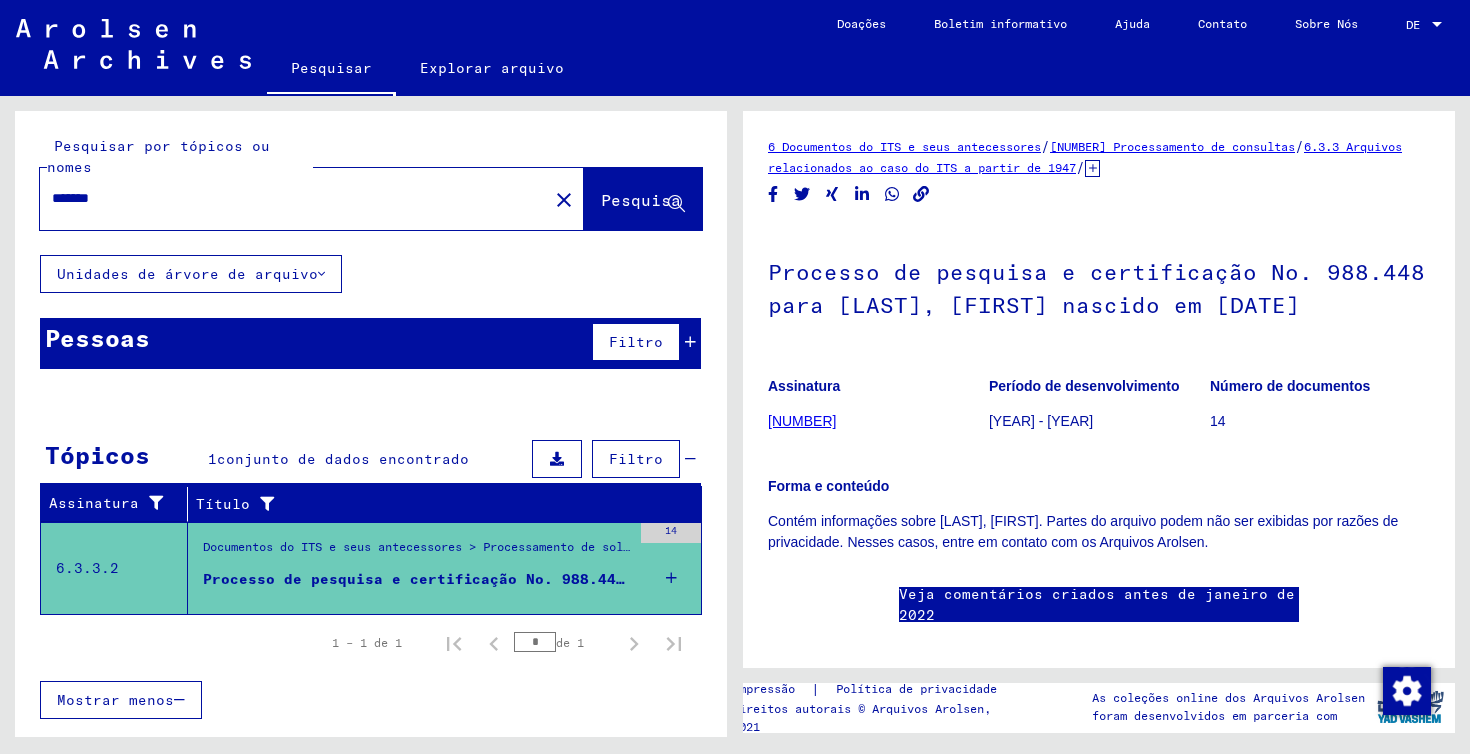 click on "*******" at bounding box center [294, 198] 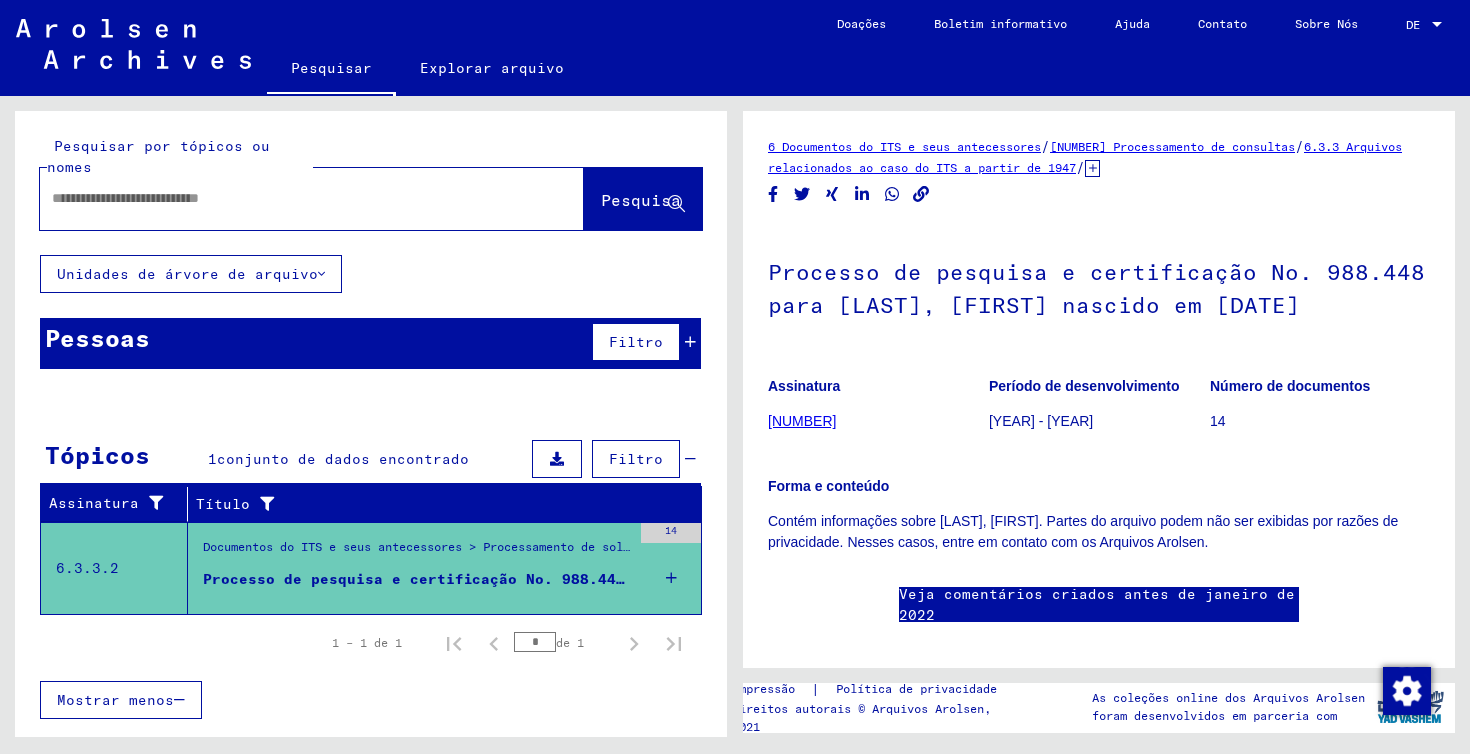 drag, startPoint x: 358, startPoint y: 478, endPoint x: 1047, endPoint y: 39, distance: 816.97125 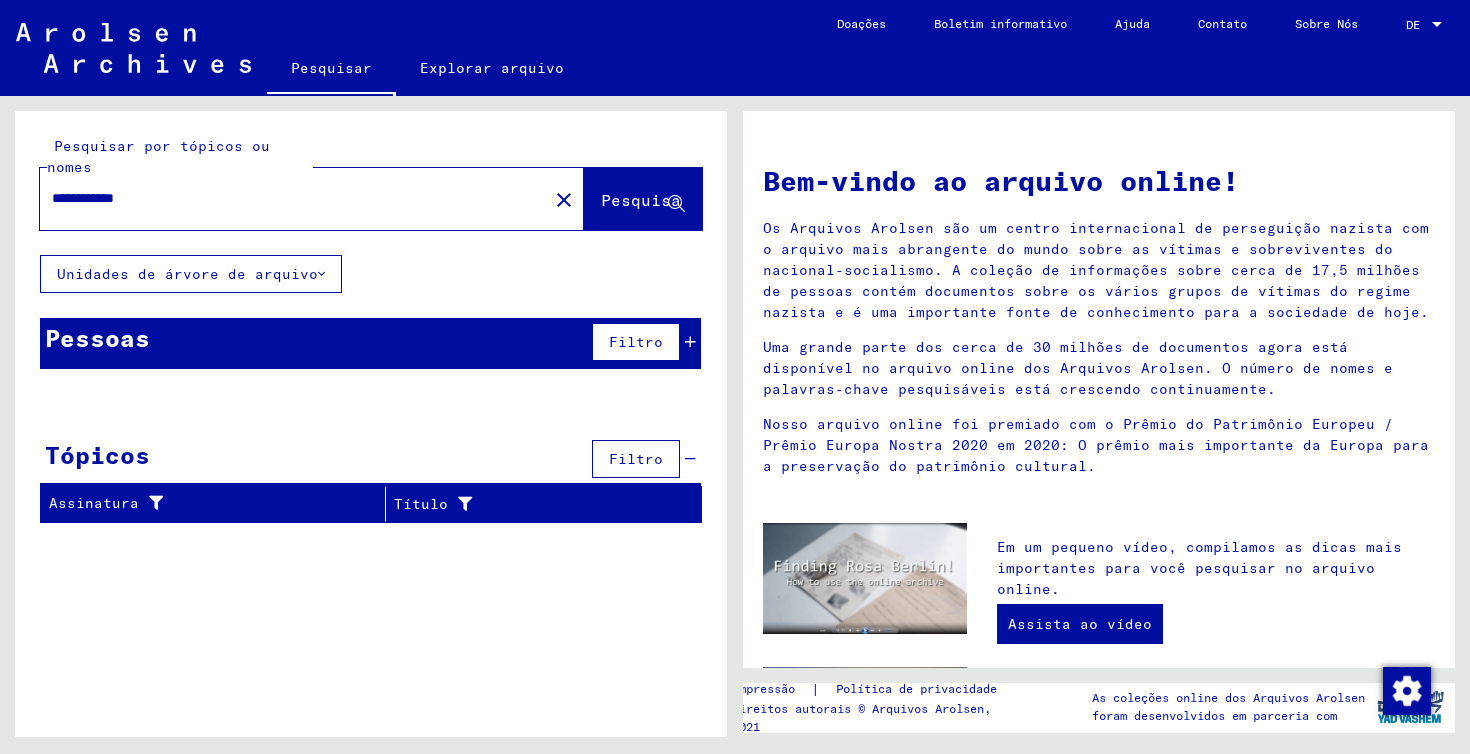 drag, startPoint x: 101, startPoint y: 197, endPoint x: 1, endPoint y: 210, distance: 100.84146 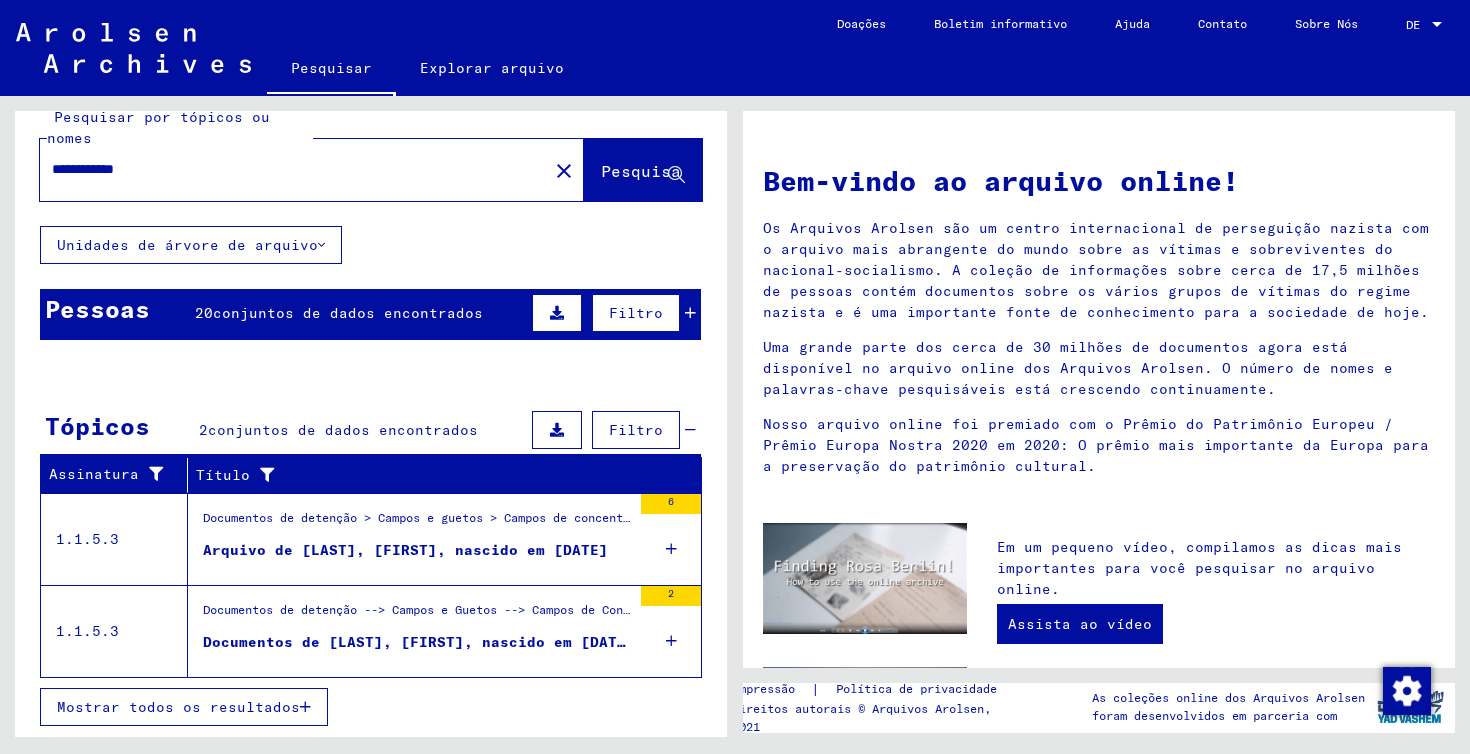 scroll, scrollTop: 29, scrollLeft: 0, axis: vertical 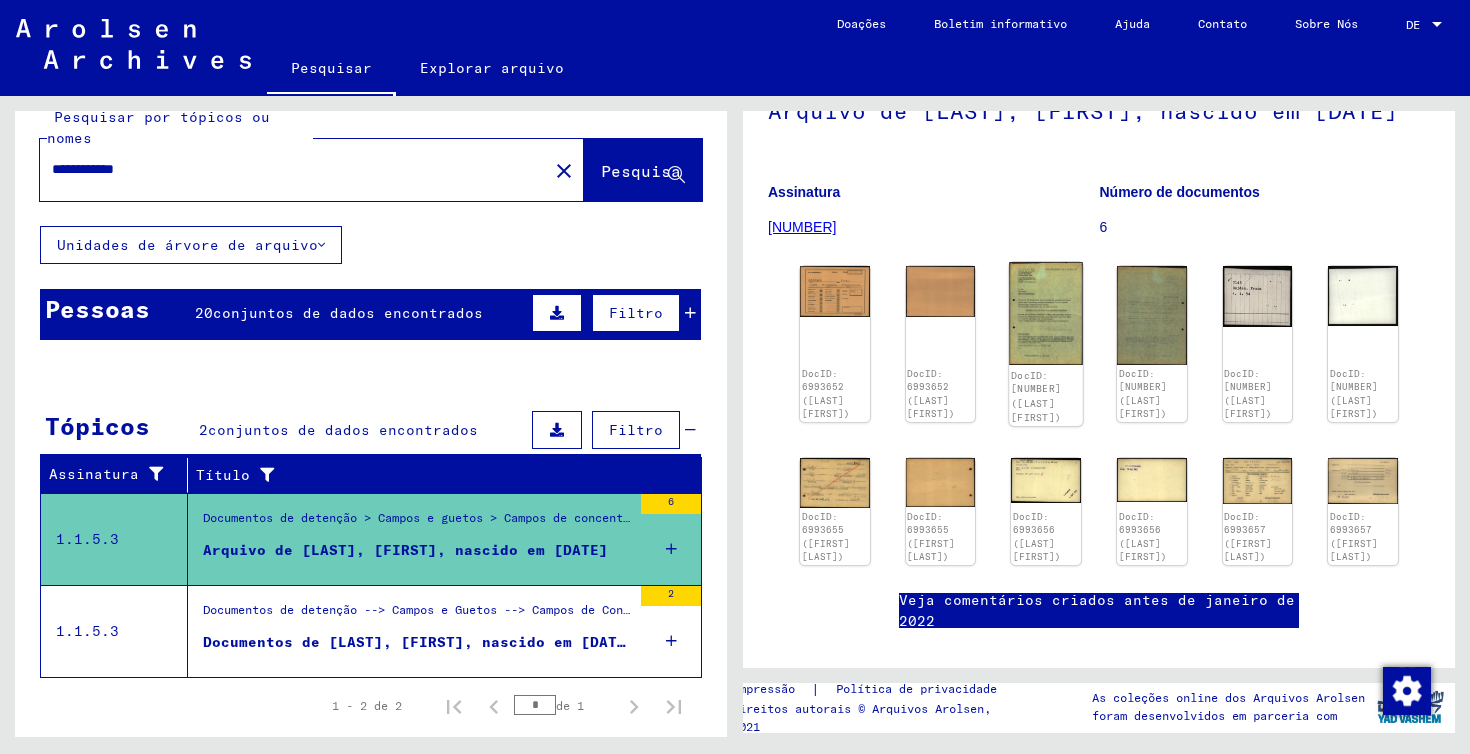 click 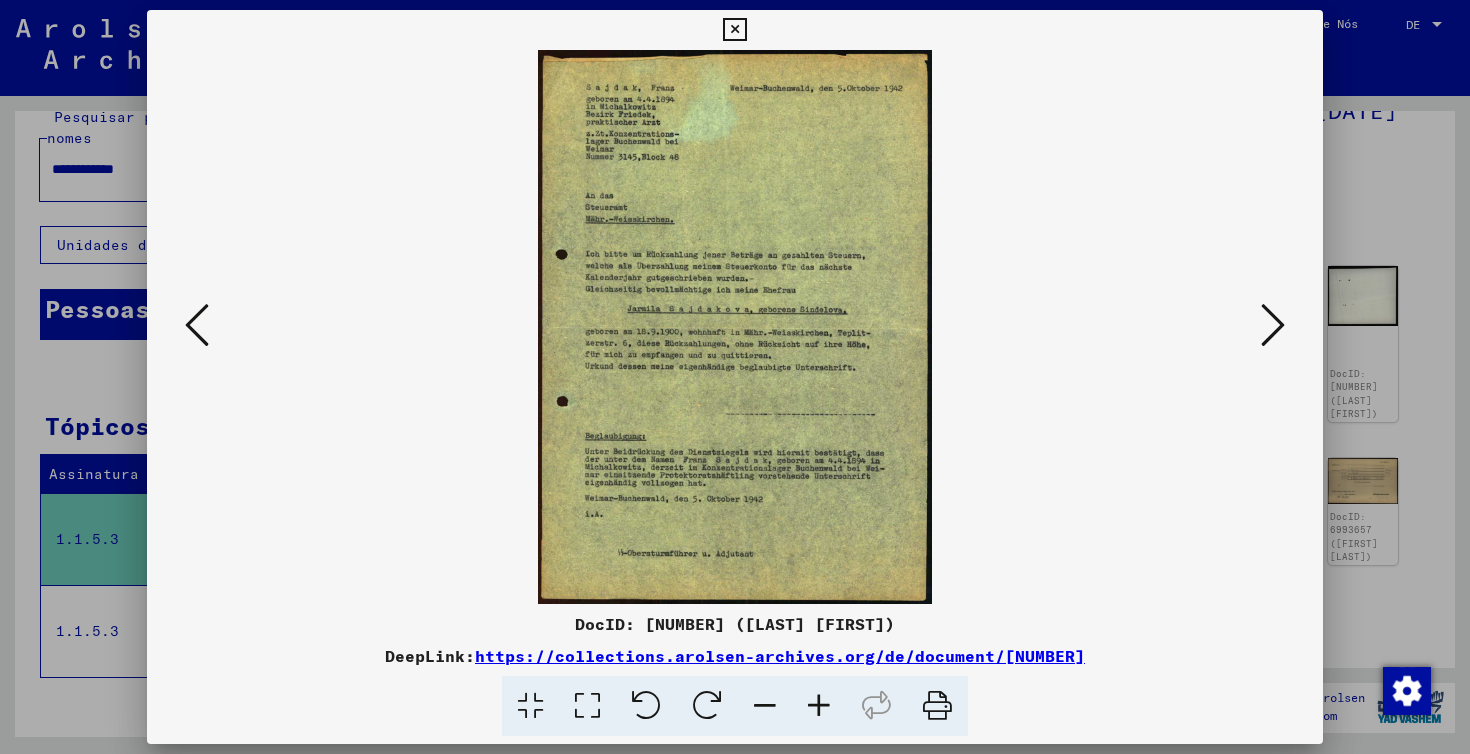 click at bounding box center (735, 327) 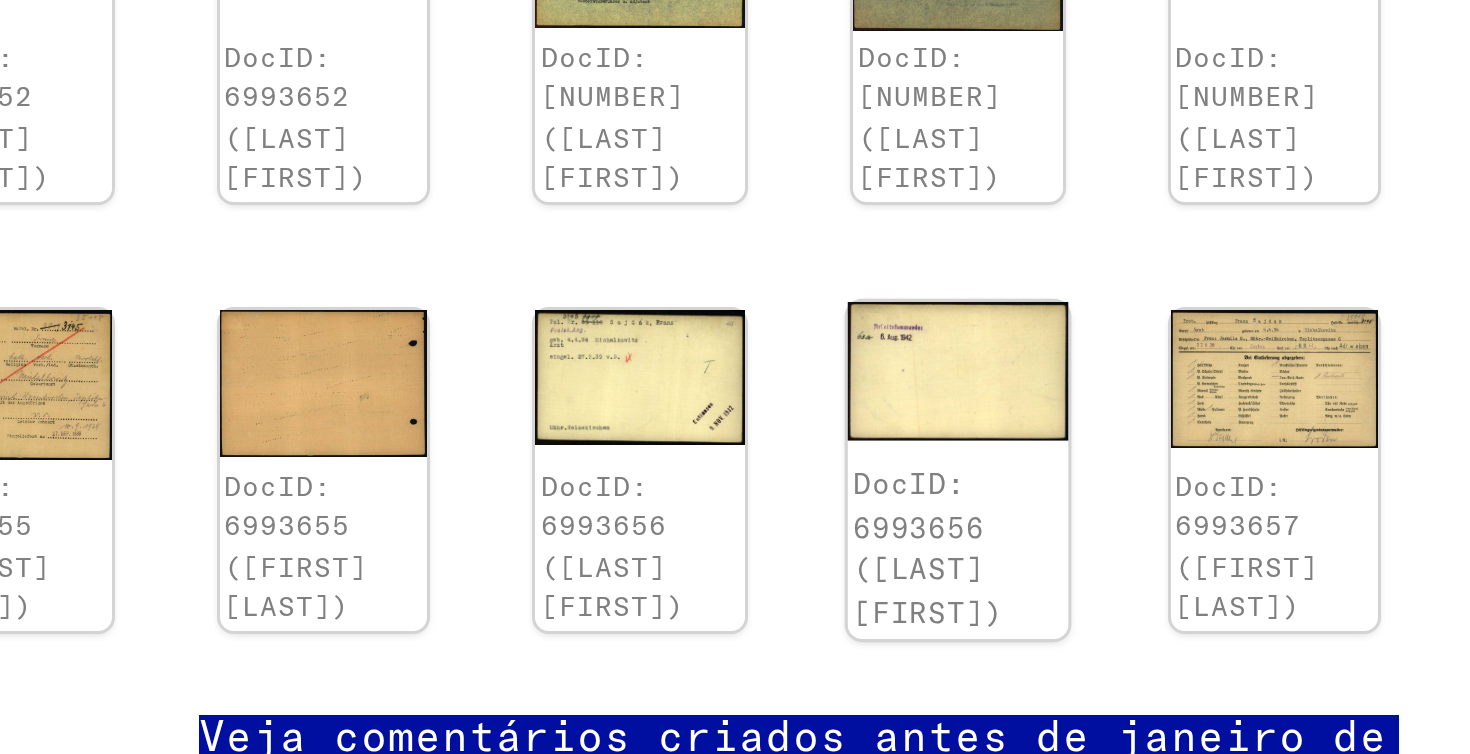 scroll, scrollTop: 292, scrollLeft: 0, axis: vertical 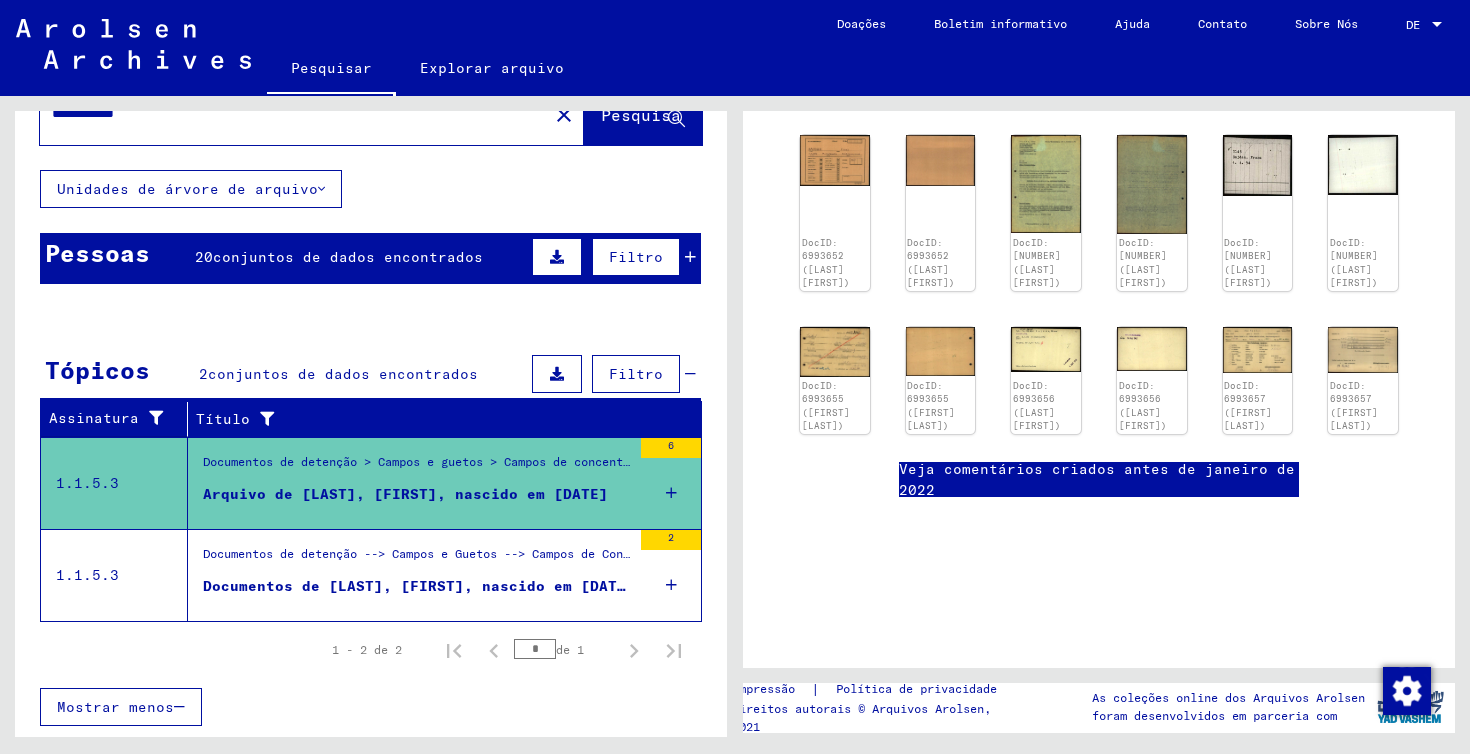 click on "Documentos de detenção --> Campos e Guetos --> Campos de Concentração Buchenwald --> Documentos Individuais Homens Buchenwald --> Cartões de Gestão de Dinheiro dos Prisioneiros do KL Buchenwald, 1937 - 1945 --> Documentos com nomes de [LAST]" at bounding box center [417, 559] 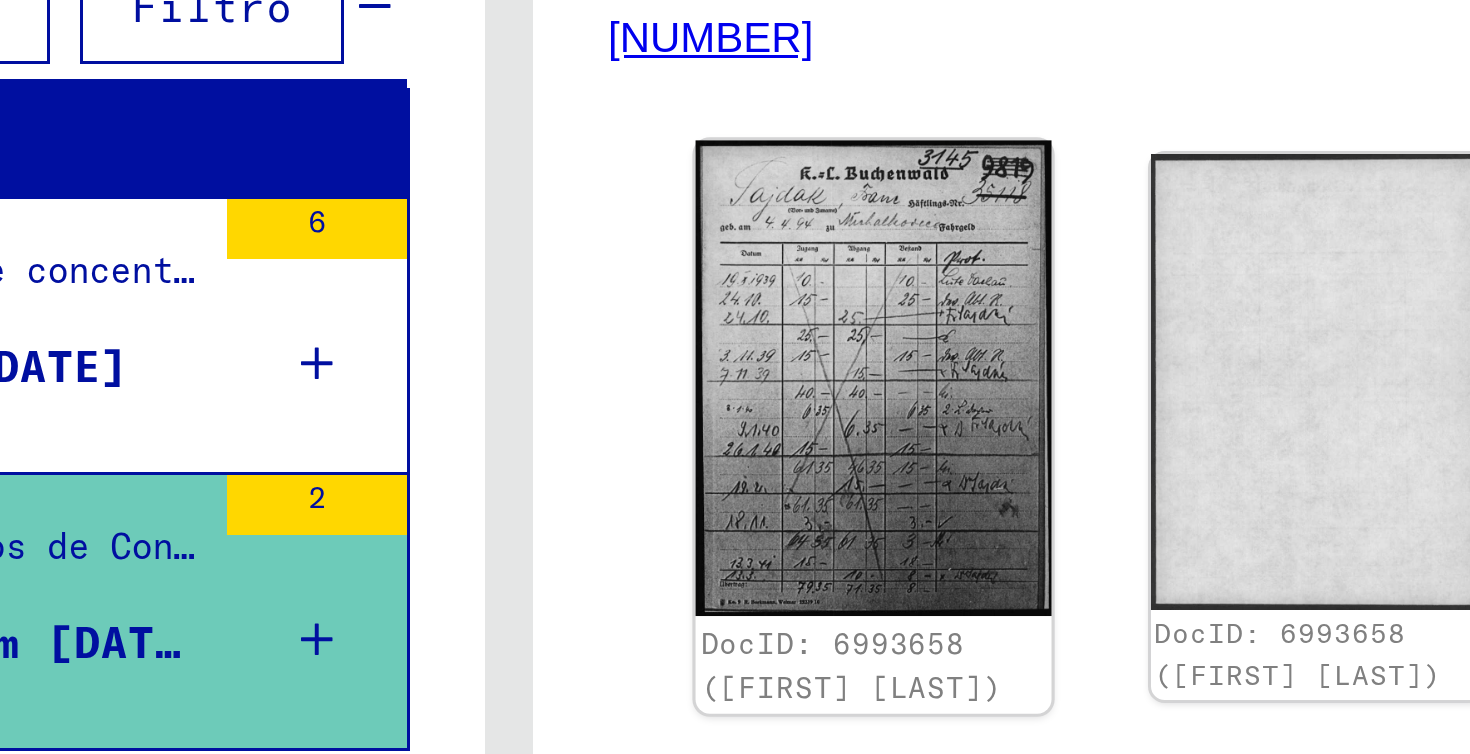 scroll, scrollTop: 50, scrollLeft: 0, axis: vertical 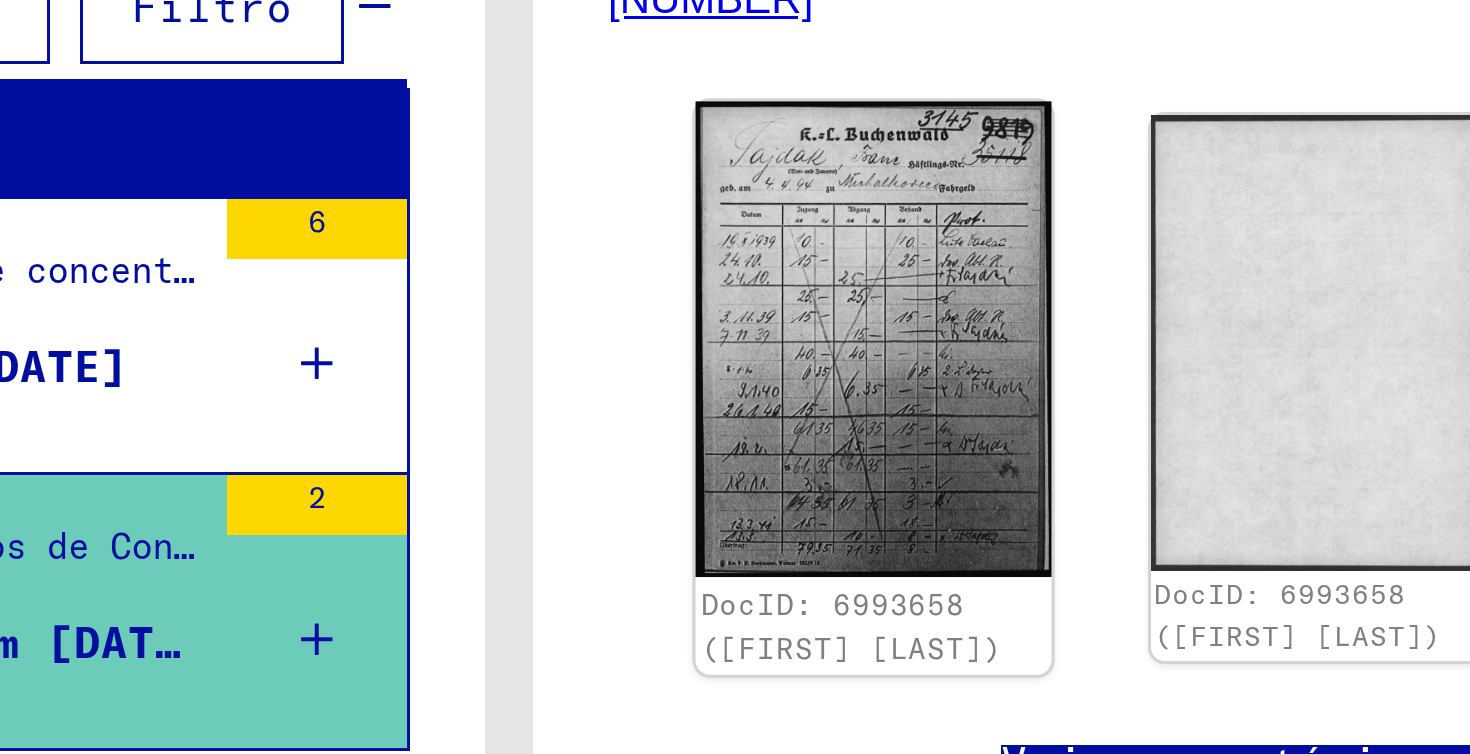 click 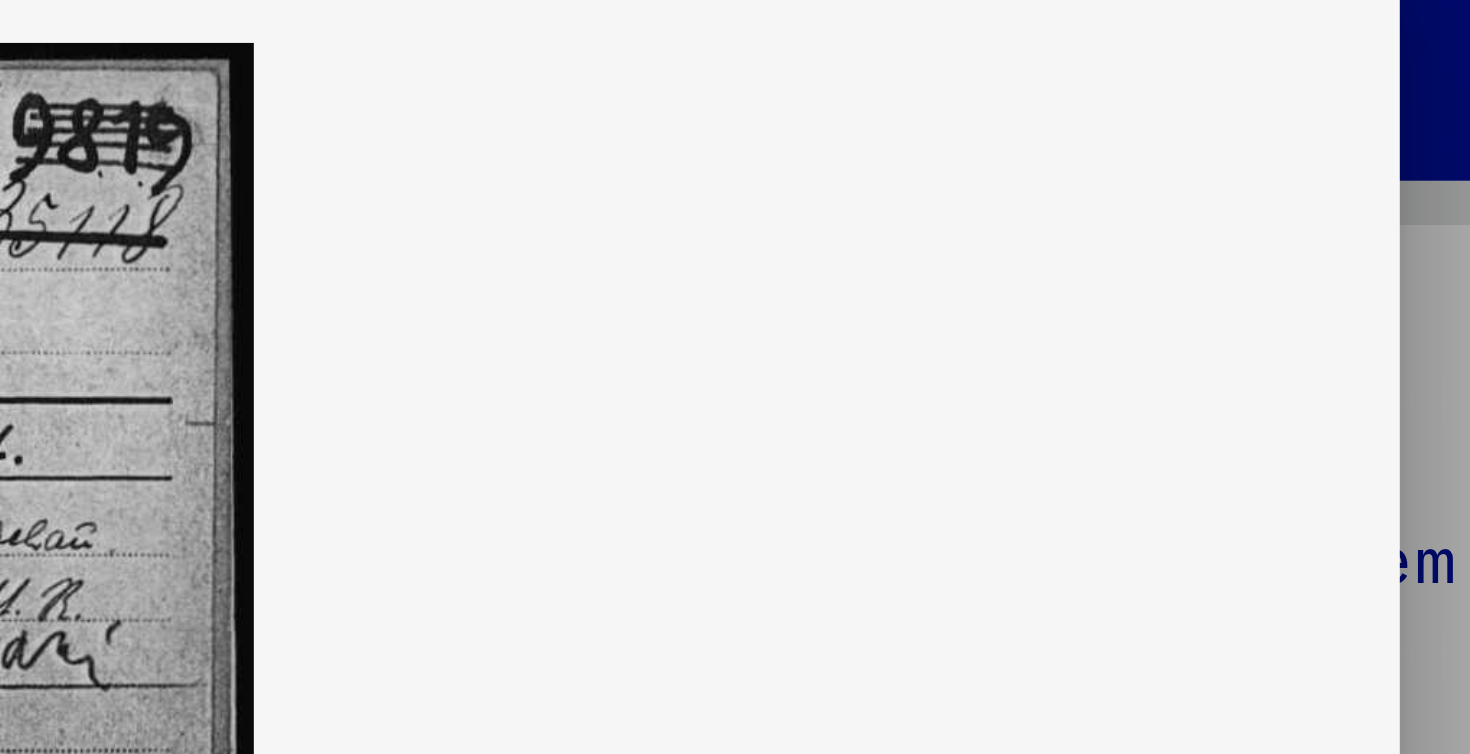 click at bounding box center [735, 327] 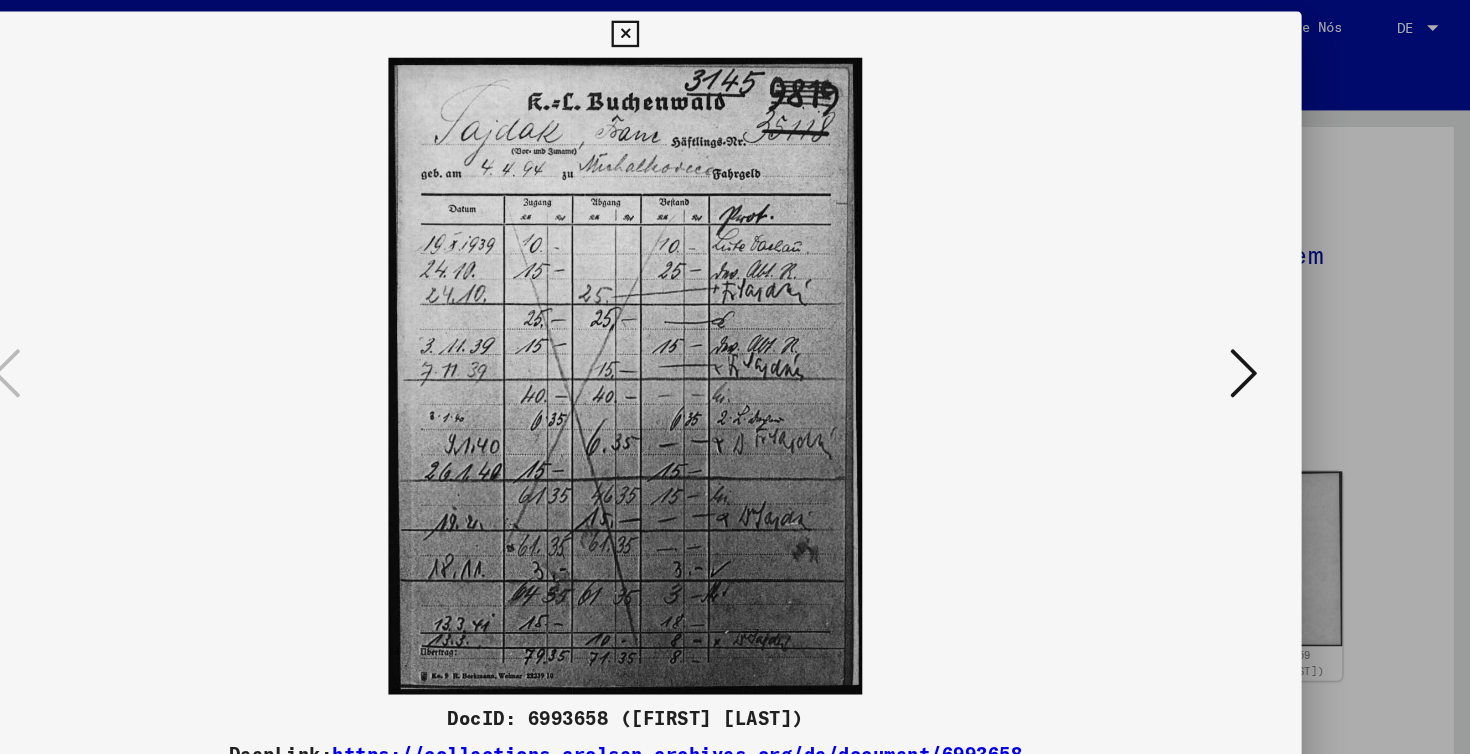 click at bounding box center [735, 327] 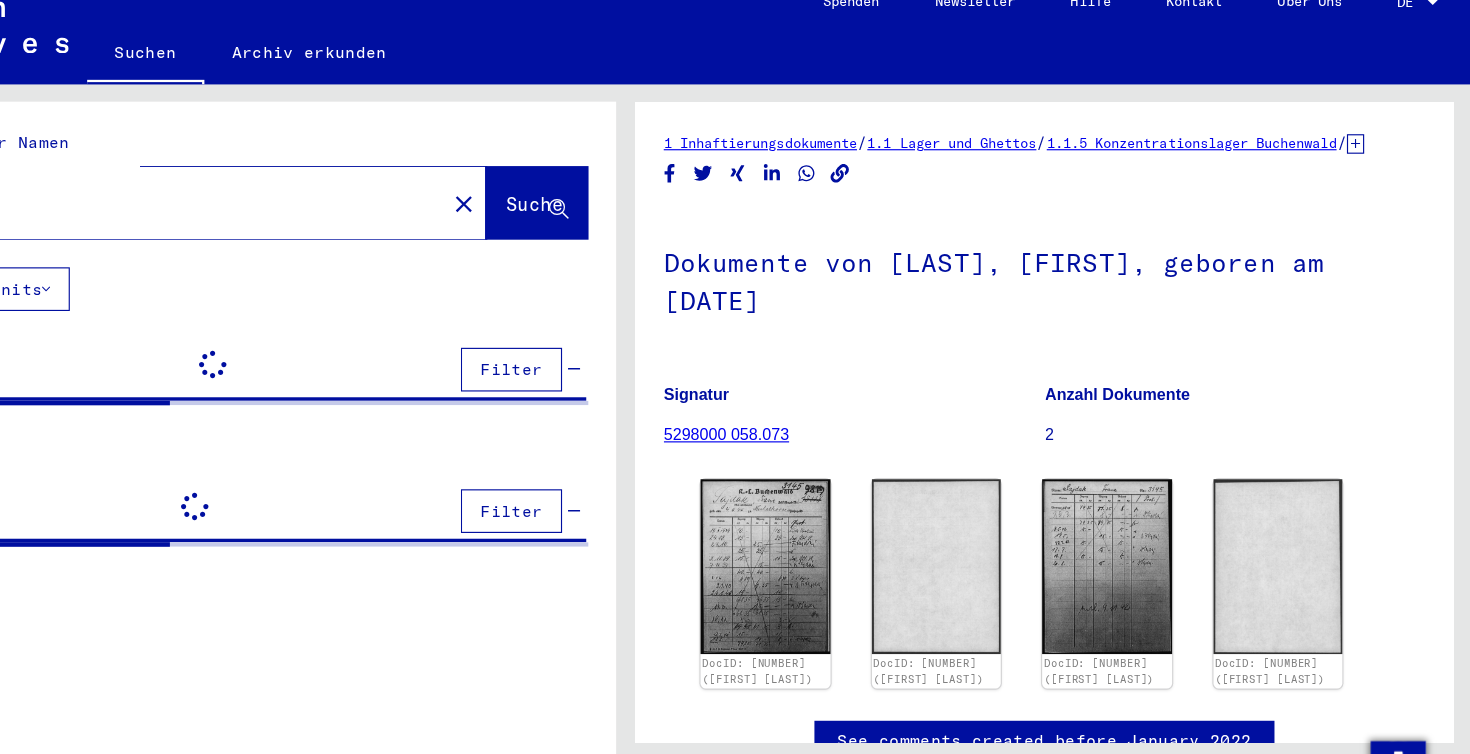 scroll, scrollTop: 0, scrollLeft: 0, axis: both 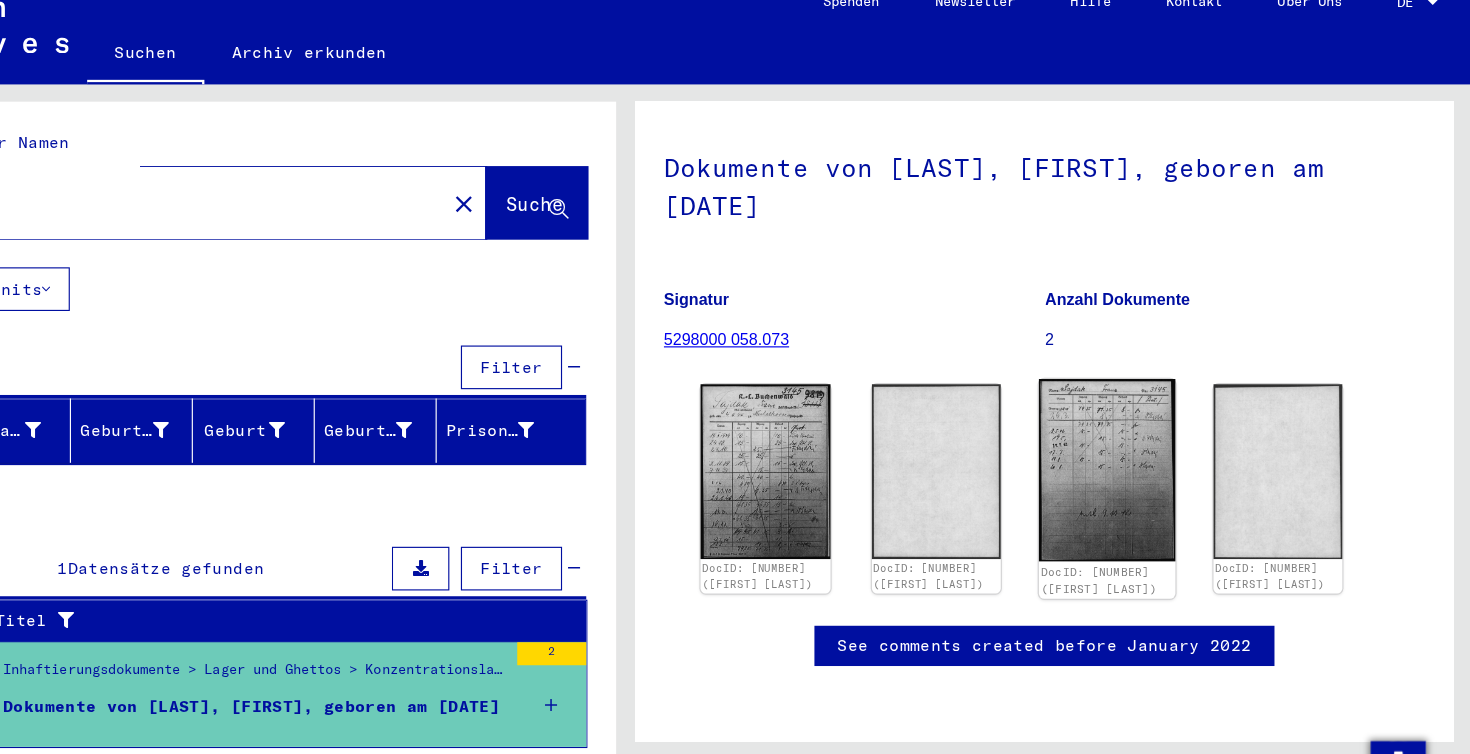 click 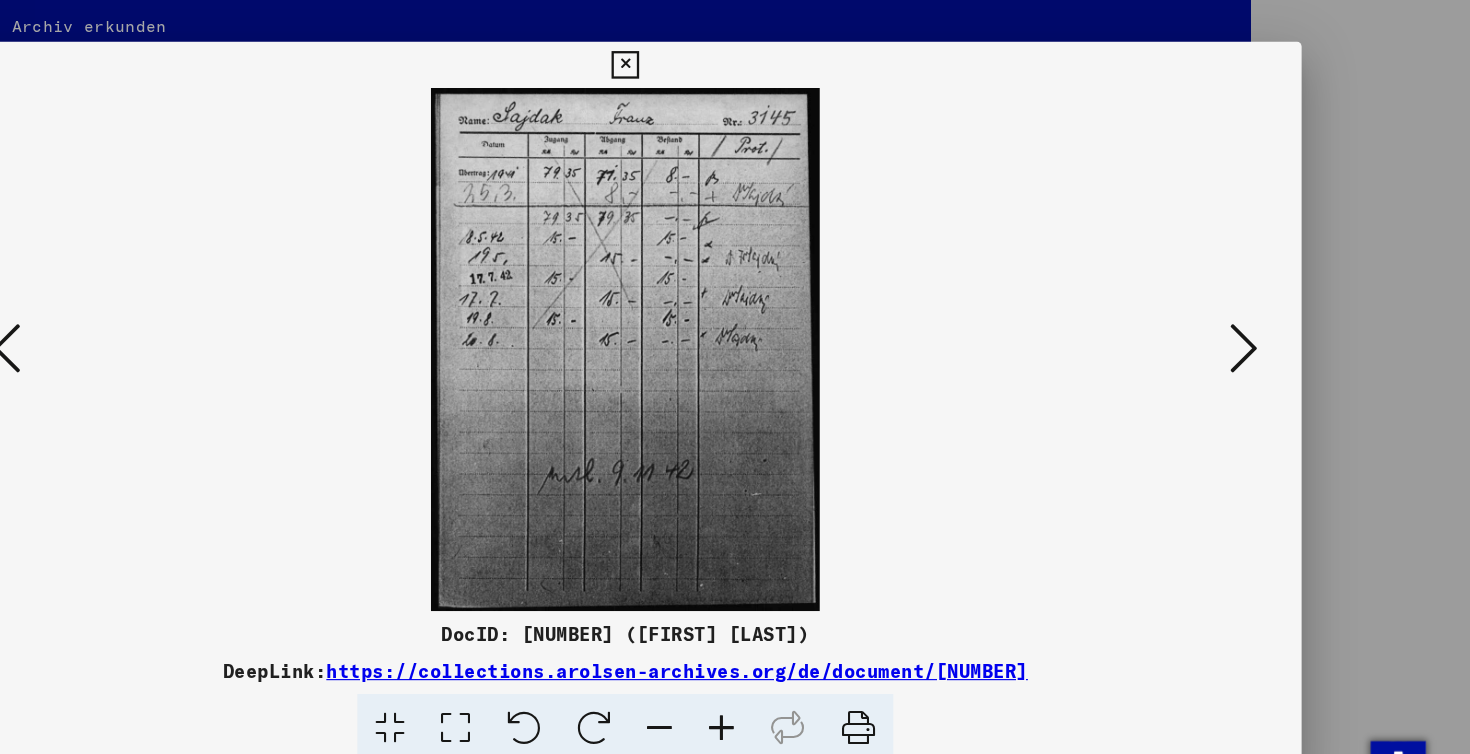 click at bounding box center (735, 326) 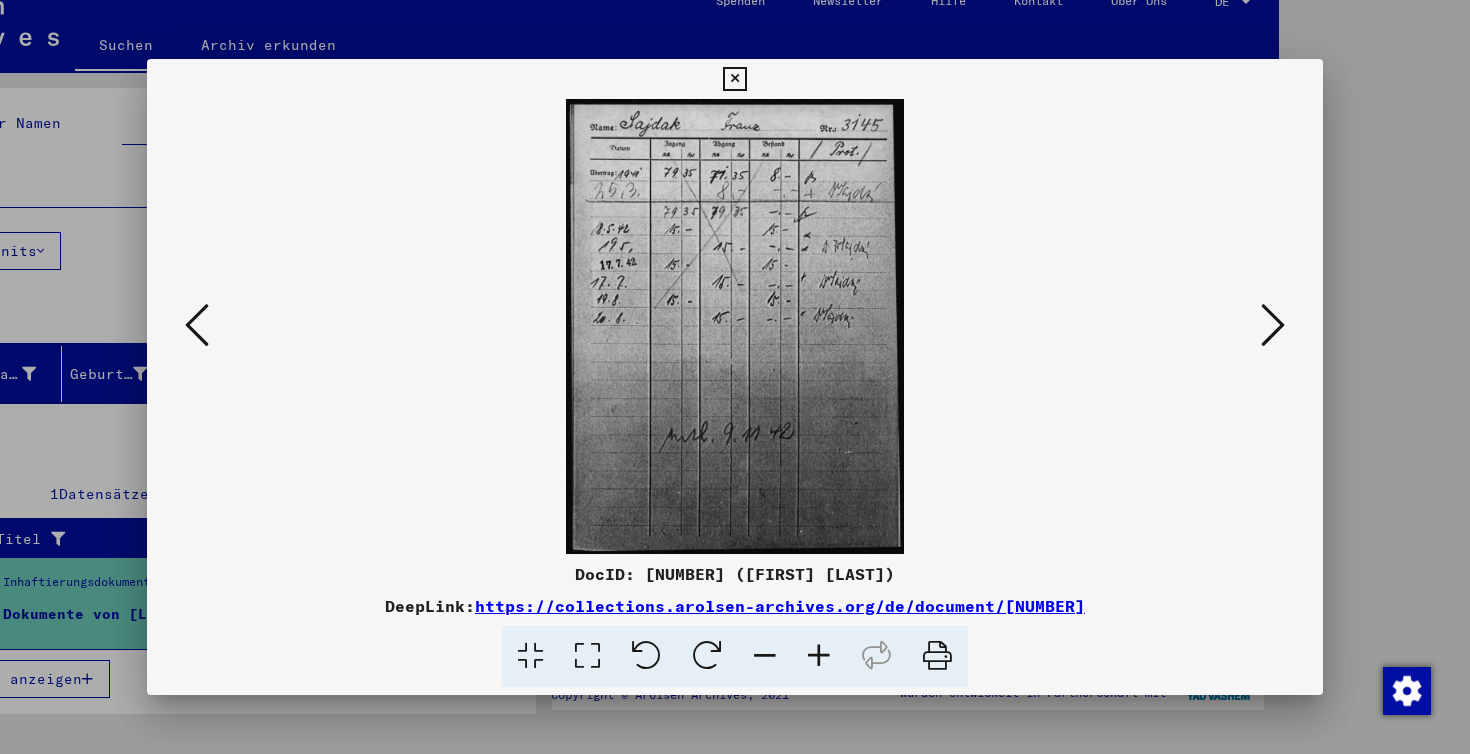 click at bounding box center (197, 325) 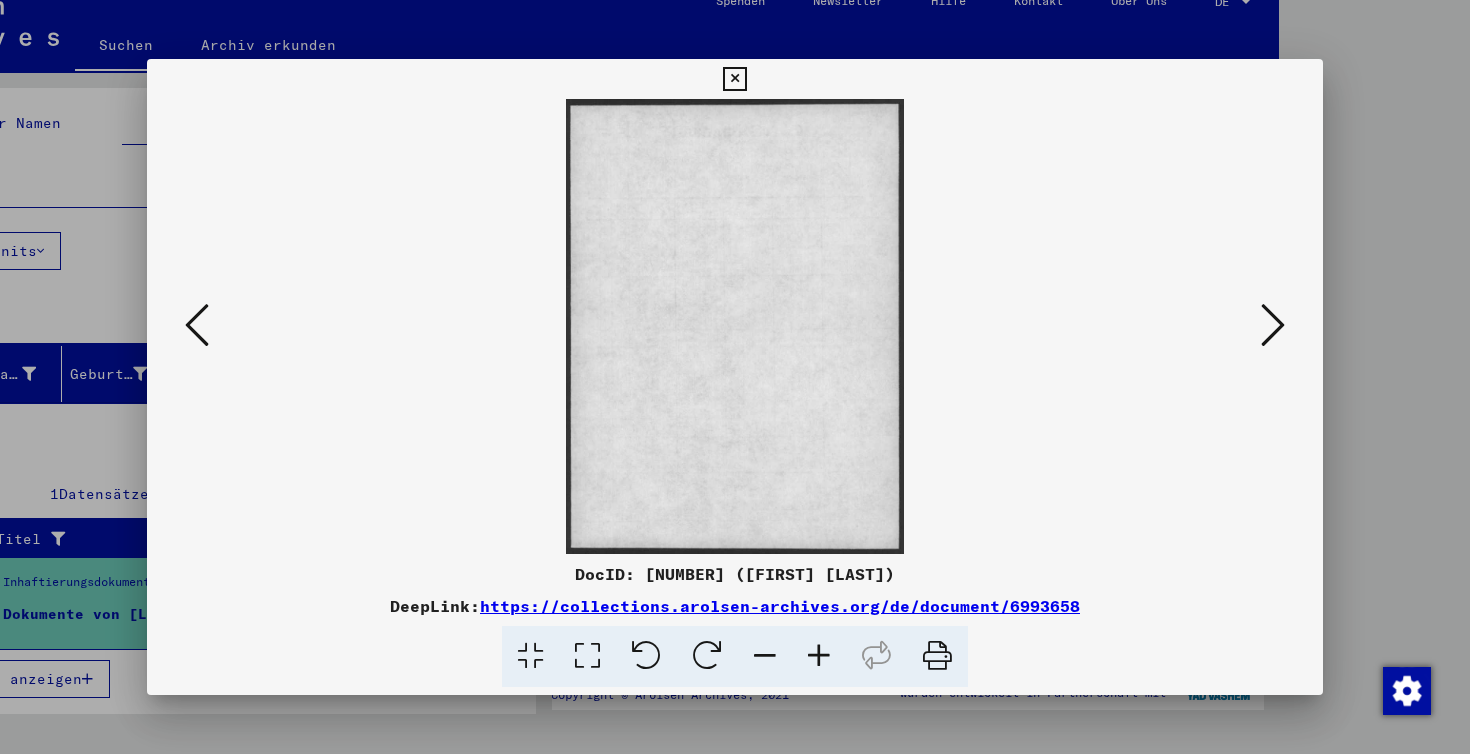 click at bounding box center [197, 325] 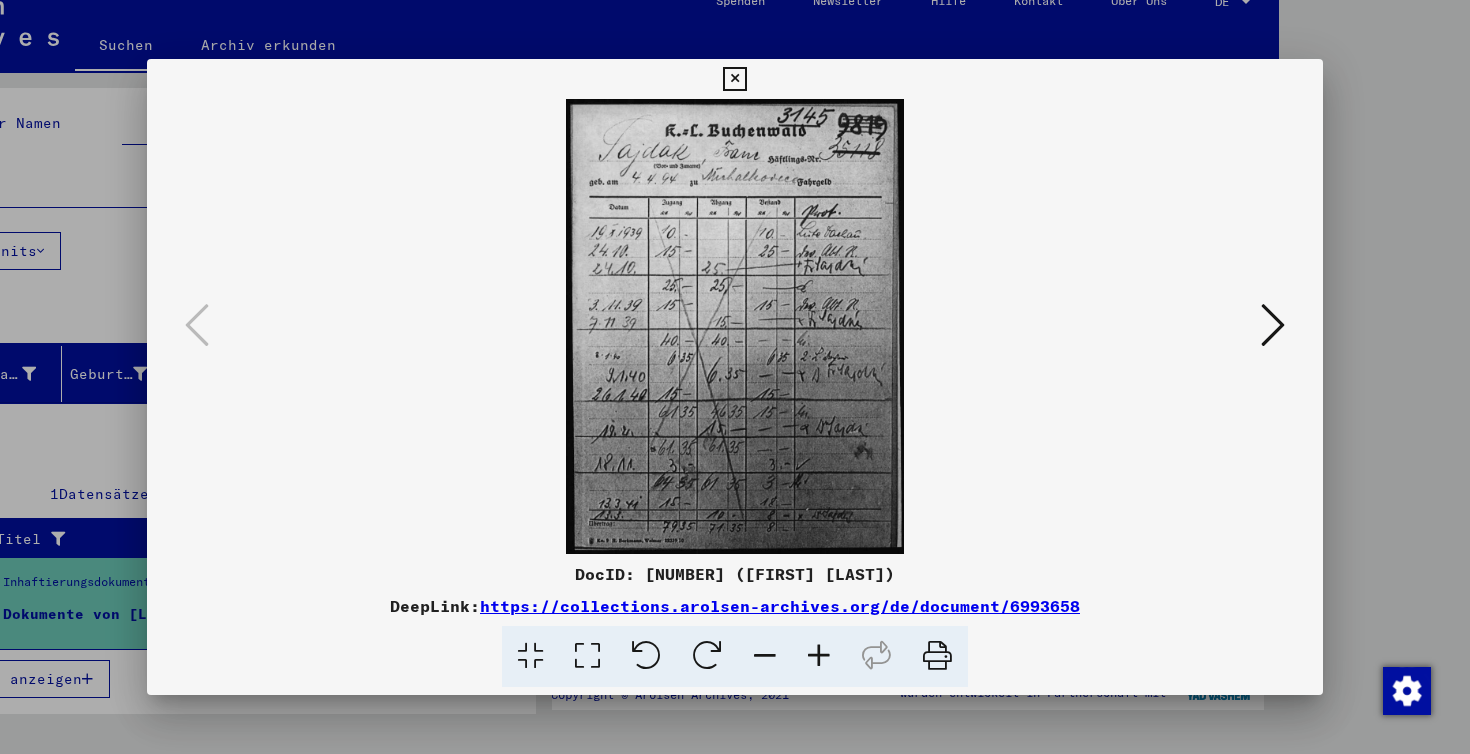 click at bounding box center [734, 79] 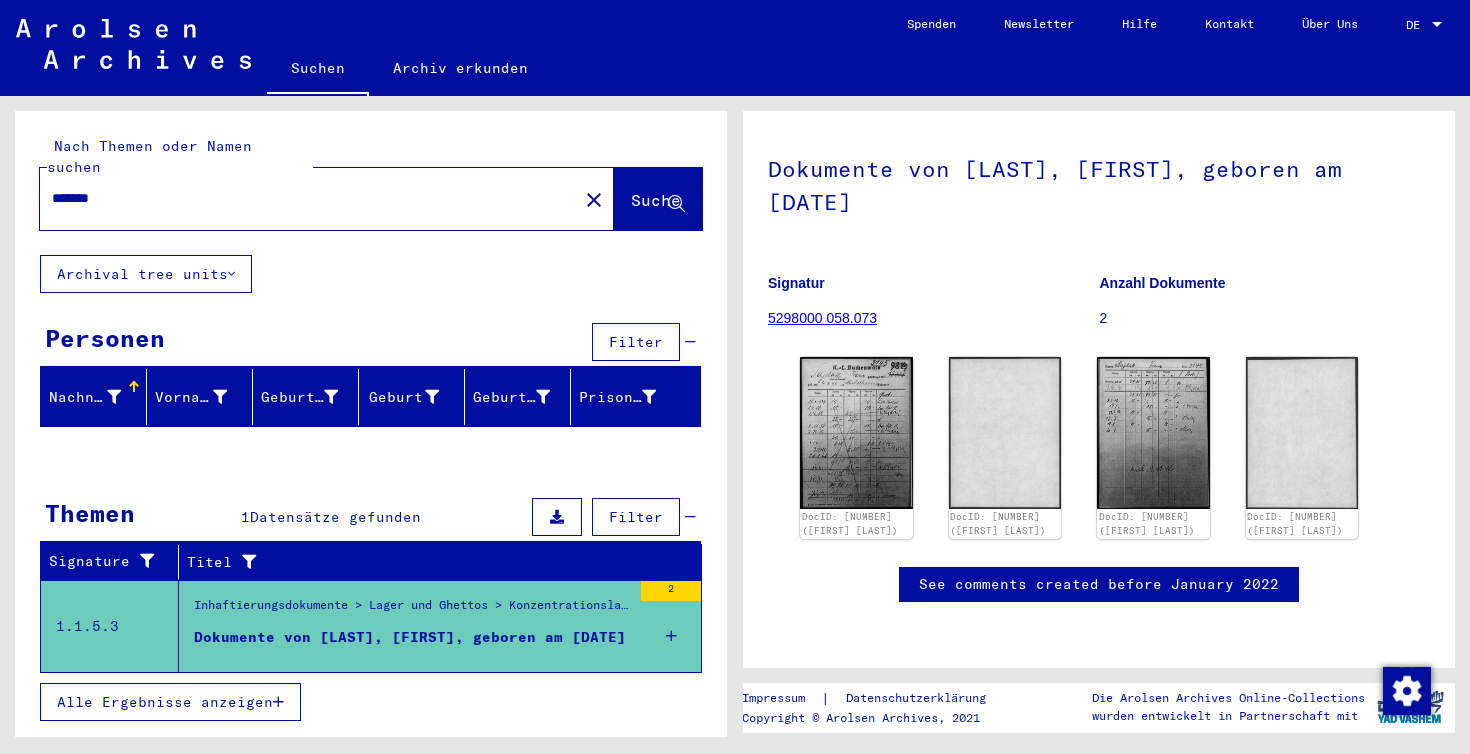 scroll, scrollTop: 0, scrollLeft: 0, axis: both 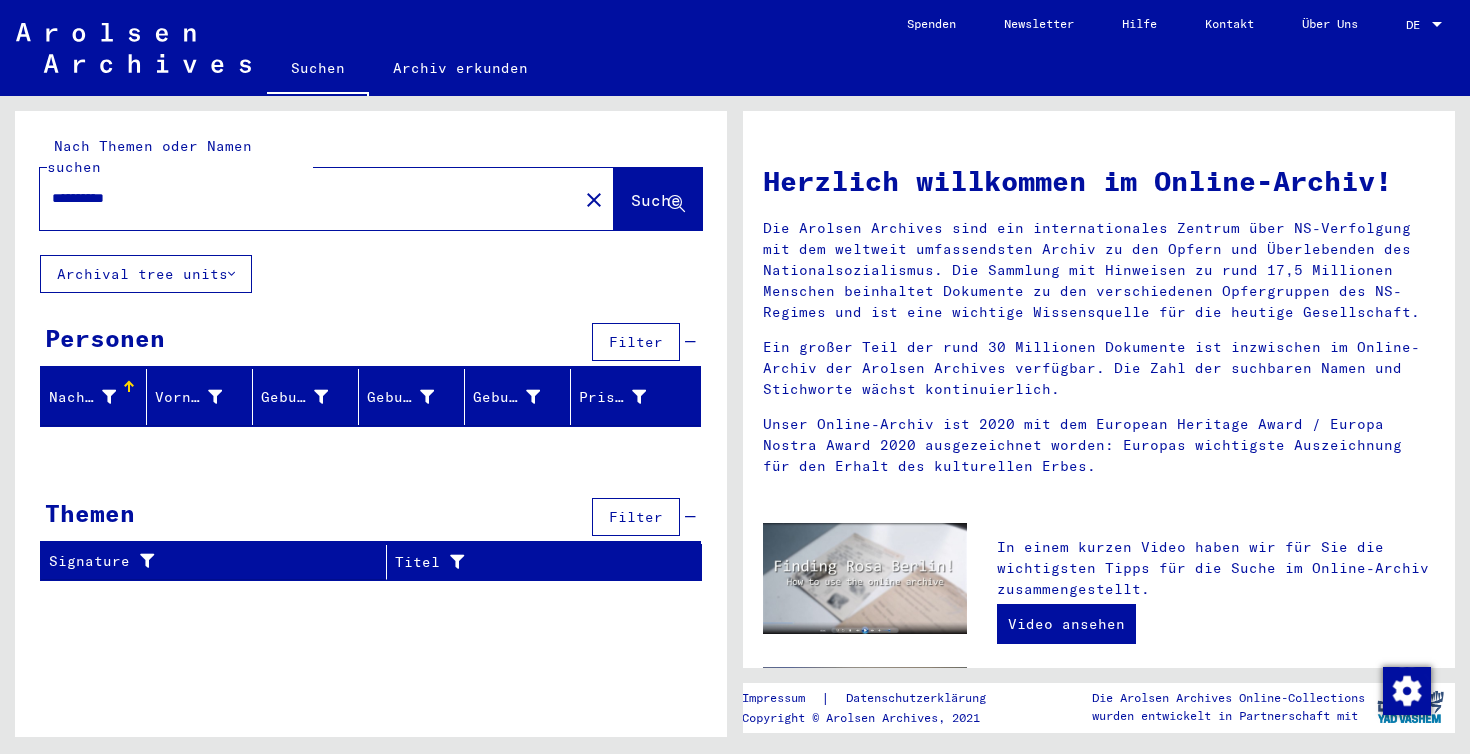 click on "**********" at bounding box center [303, 198] 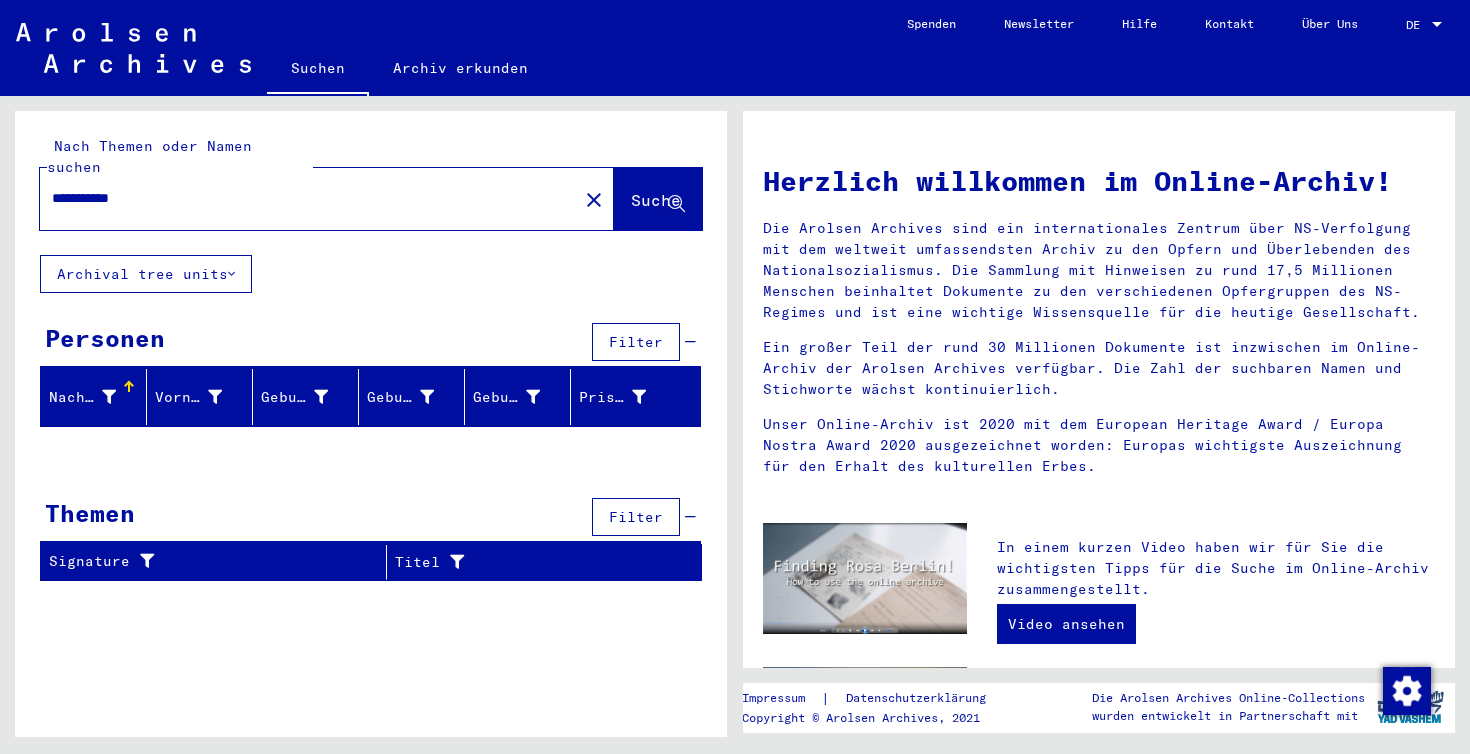 click on "**********" at bounding box center [303, 198] 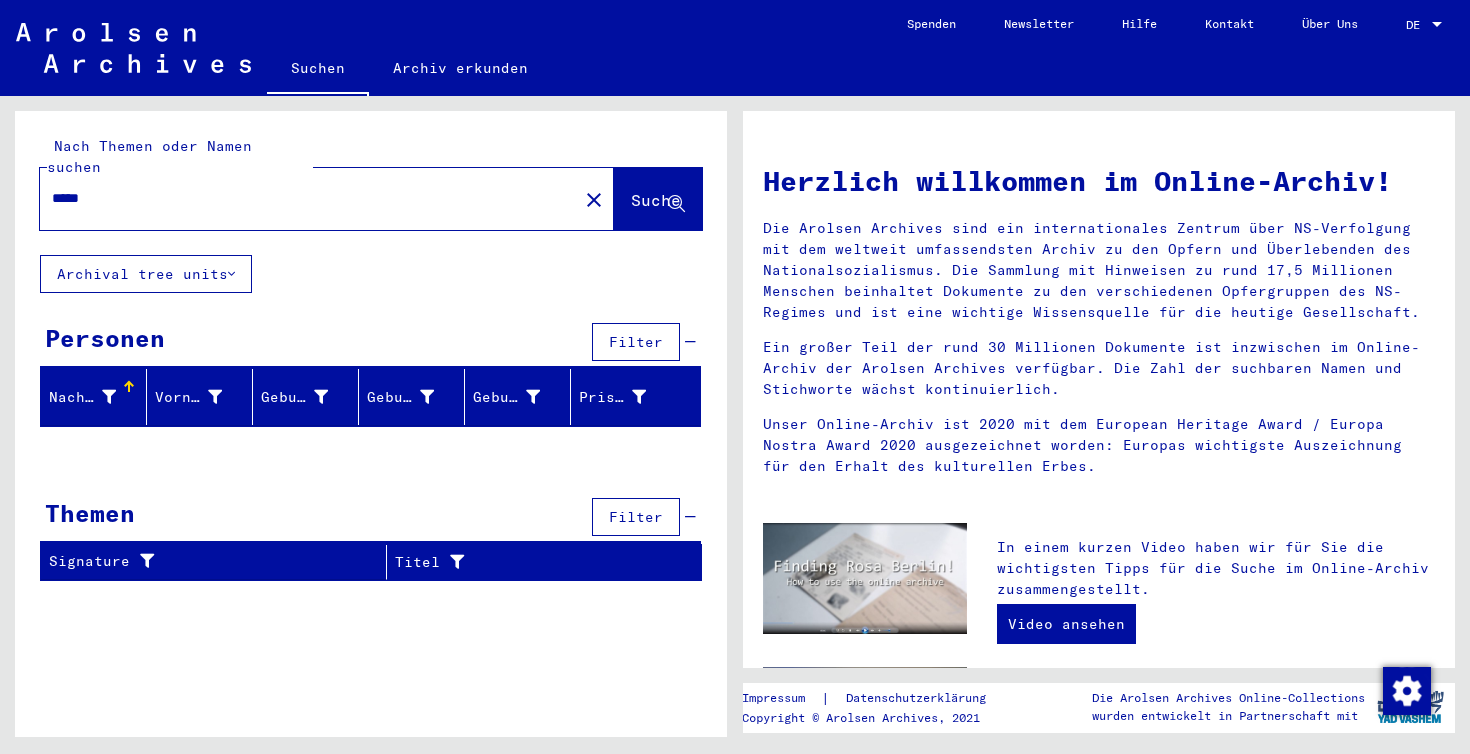 click on "****" at bounding box center [303, 198] 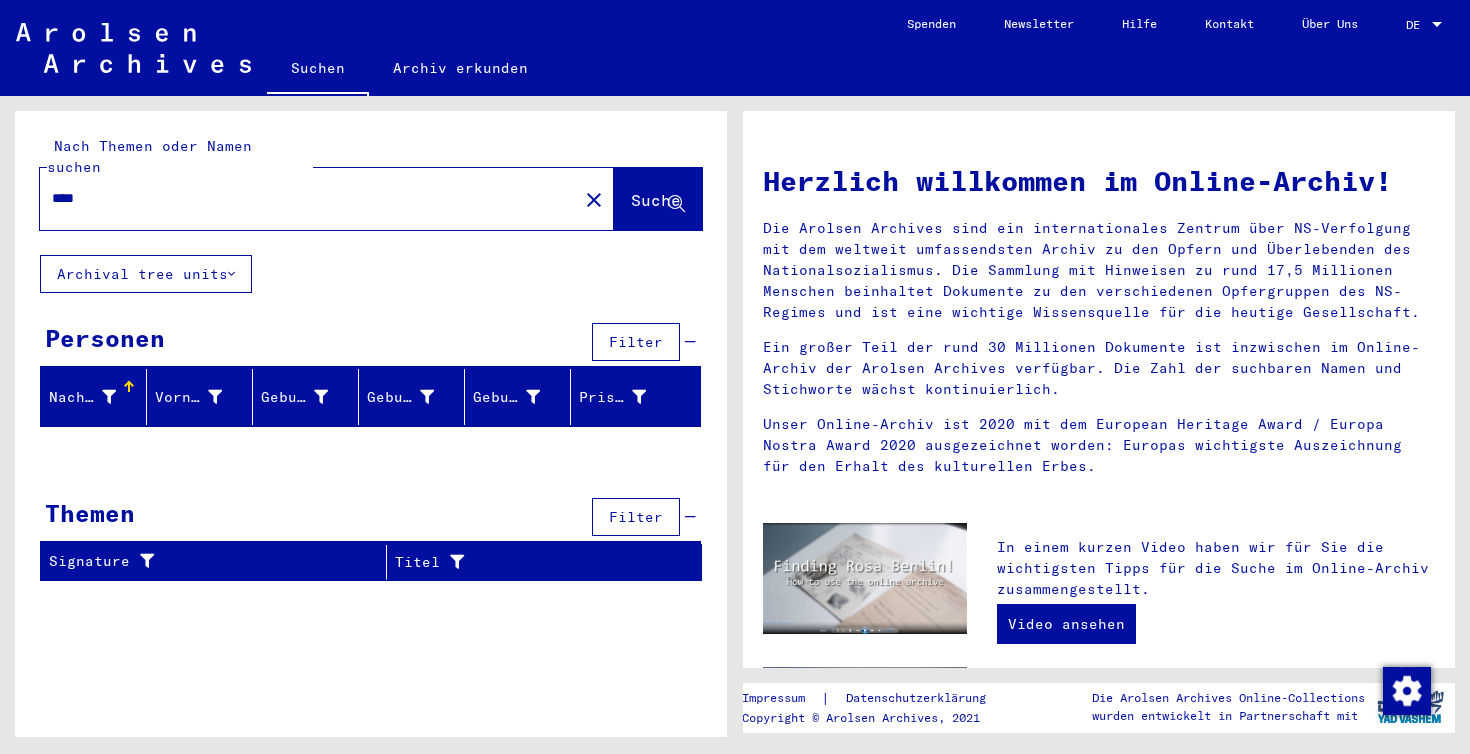 type on "****" 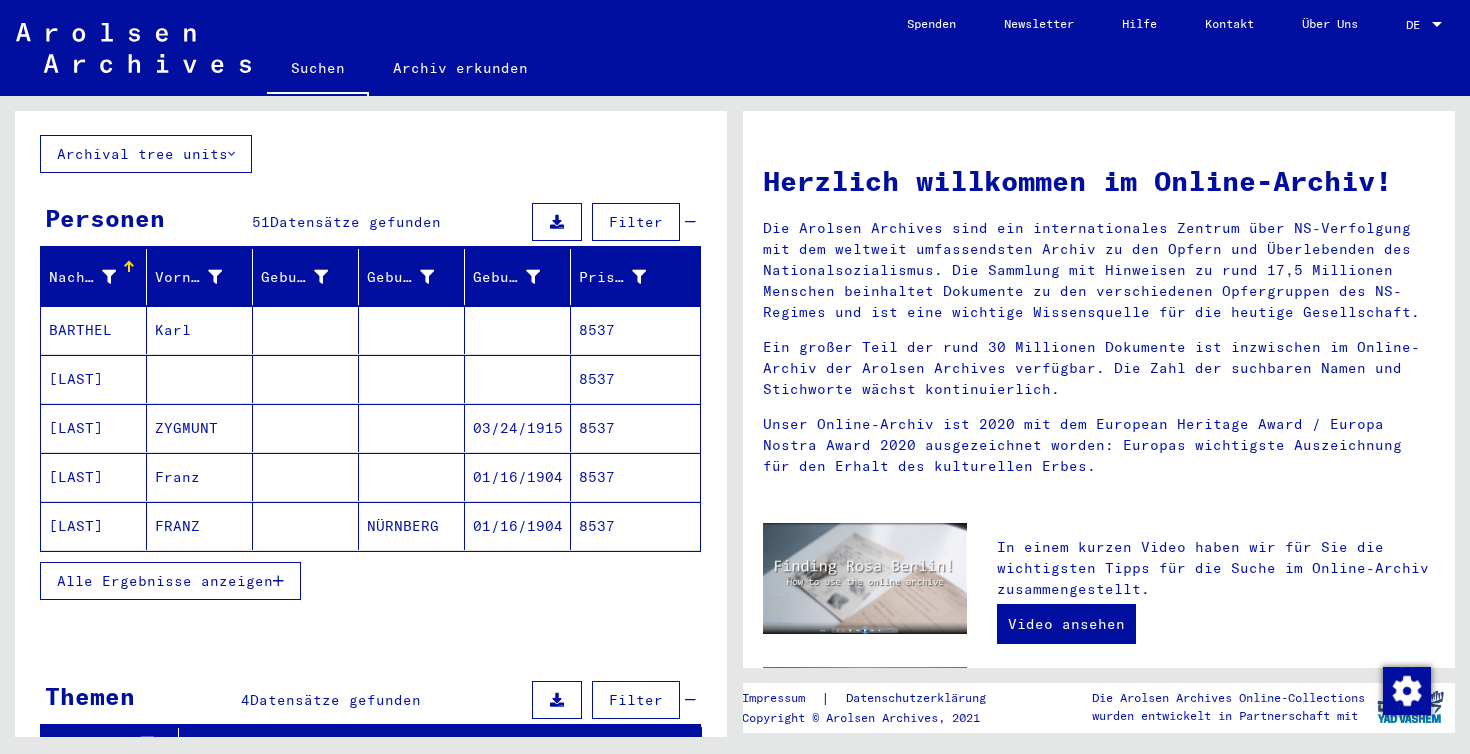 scroll, scrollTop: 124, scrollLeft: 0, axis: vertical 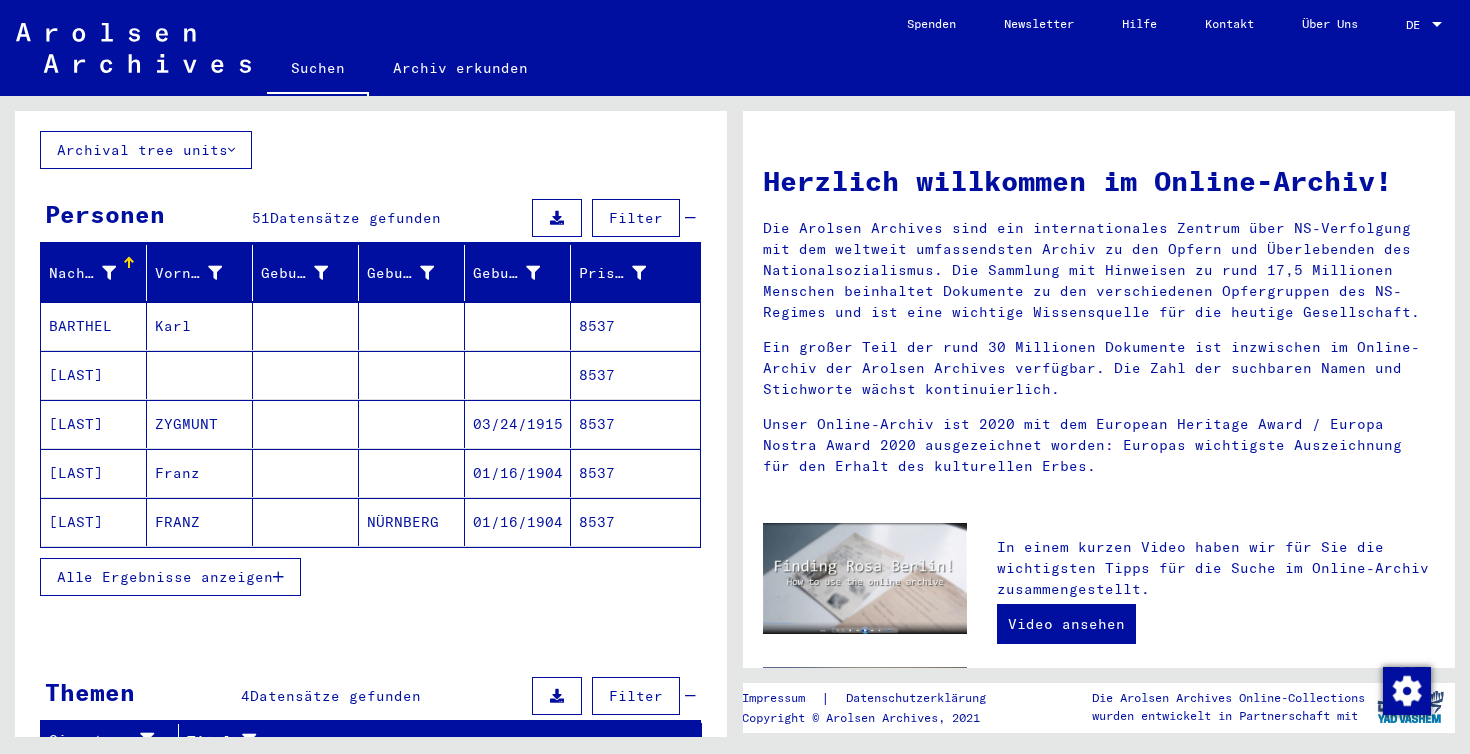 click on "FRANZ" 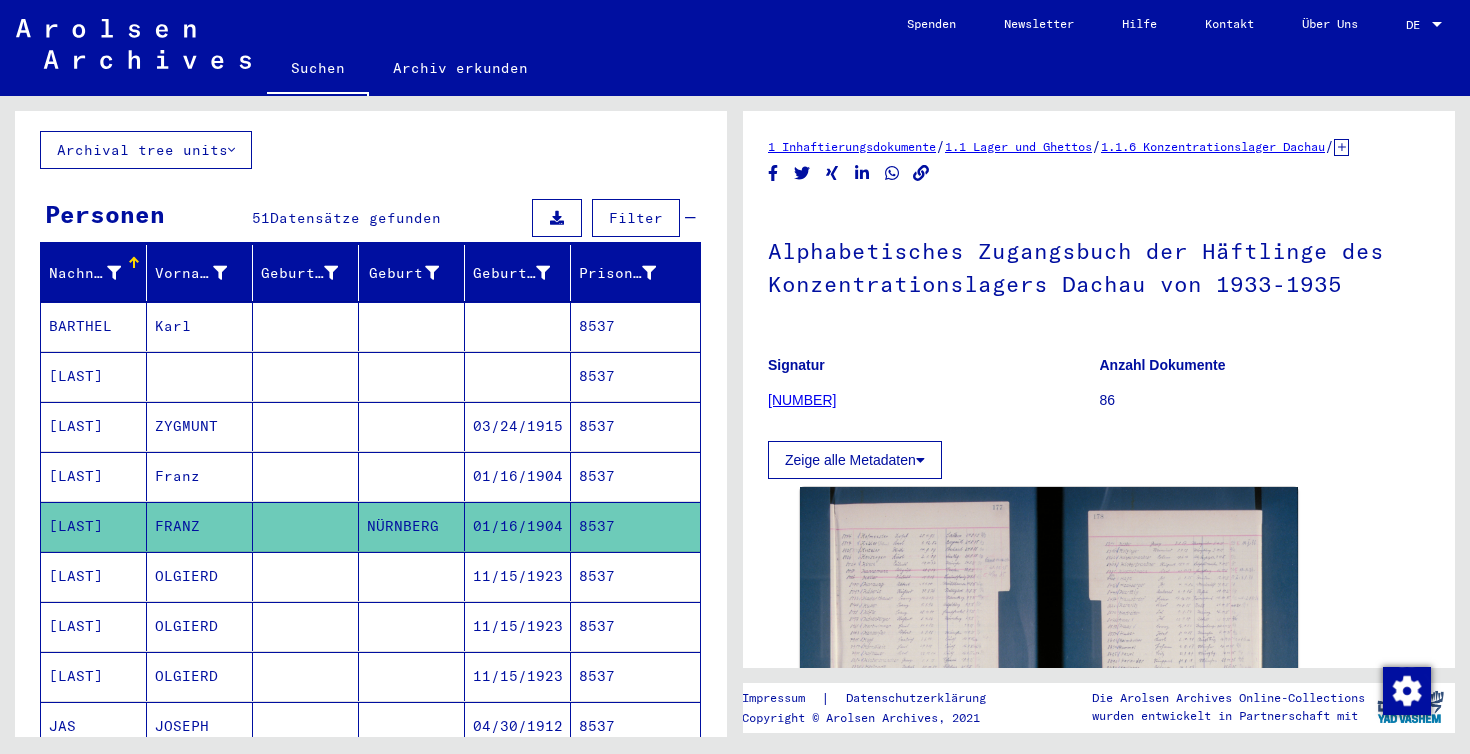 scroll, scrollTop: 0, scrollLeft: 0, axis: both 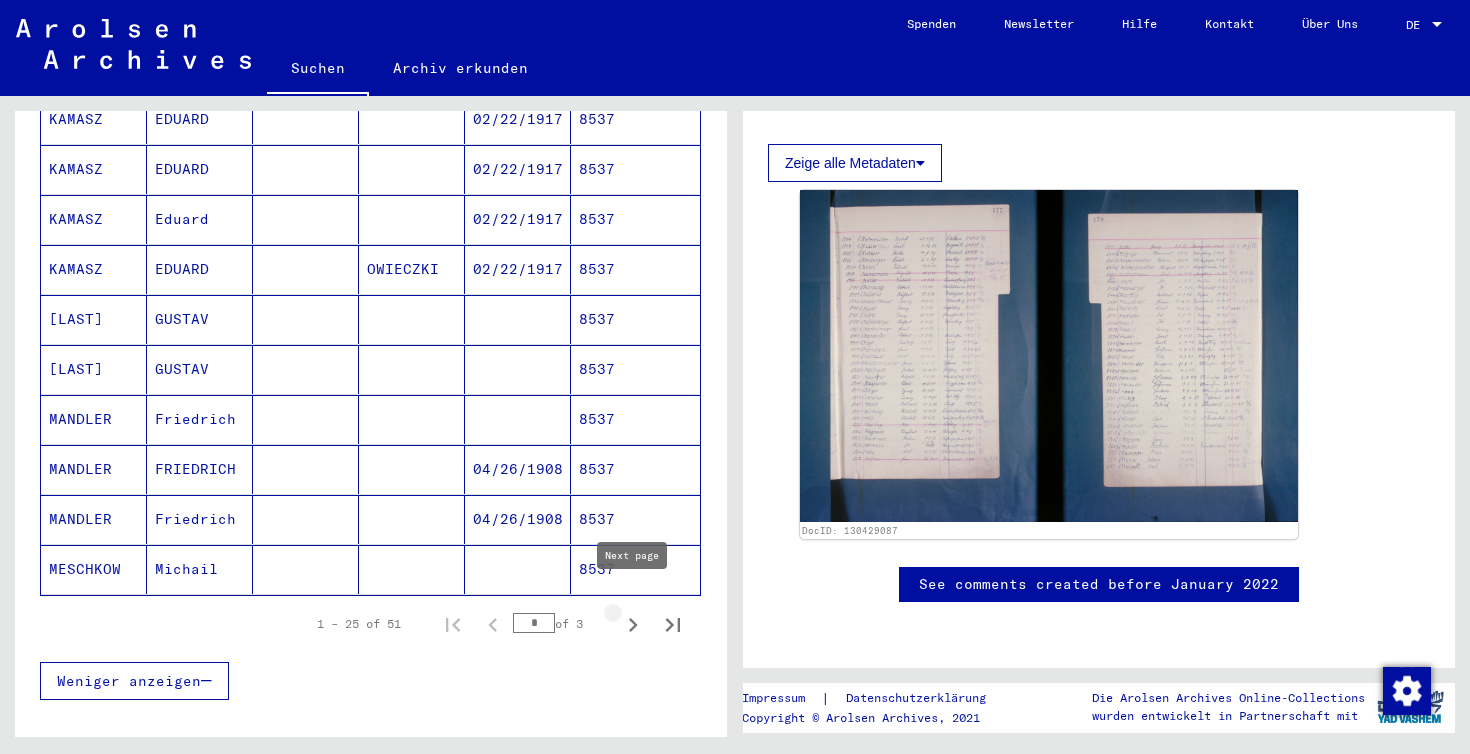 click 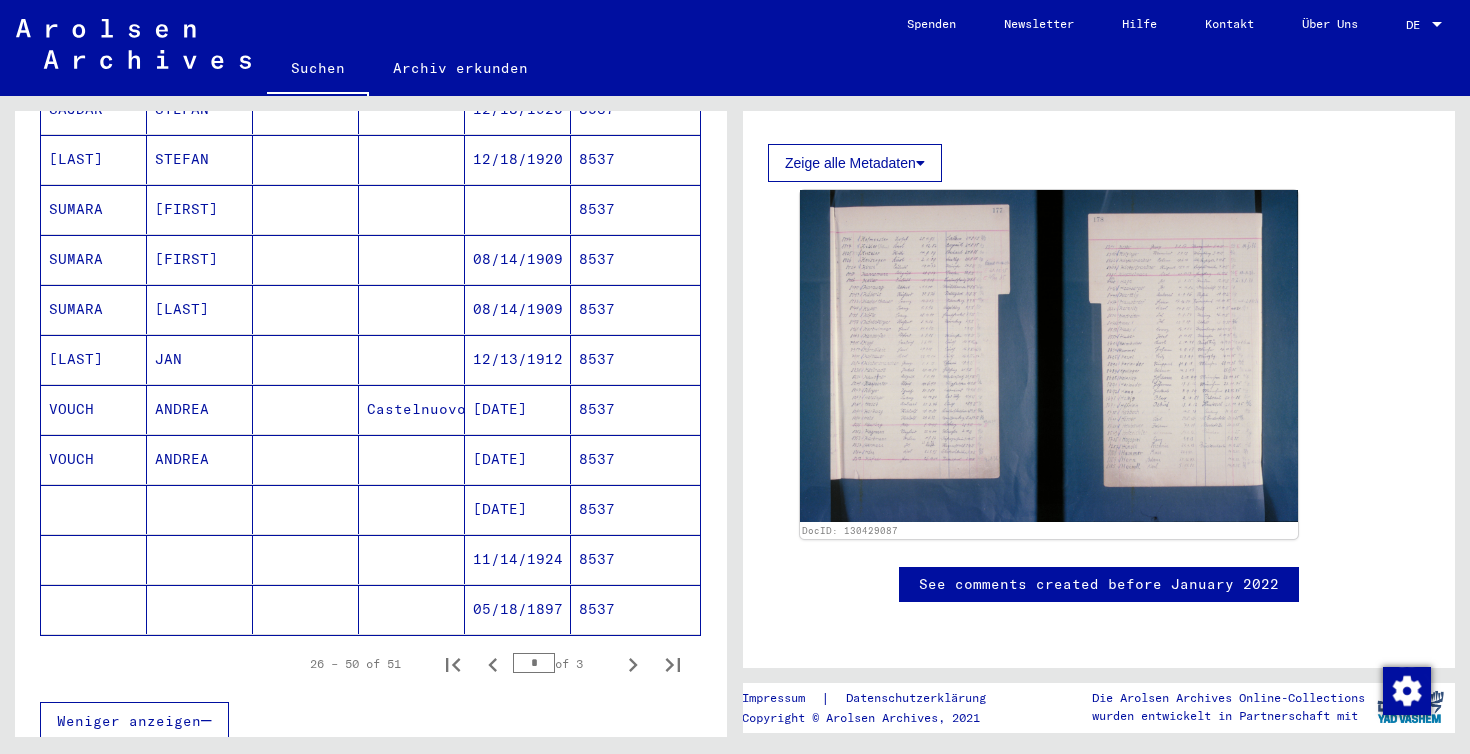 scroll, scrollTop: 1040, scrollLeft: 0, axis: vertical 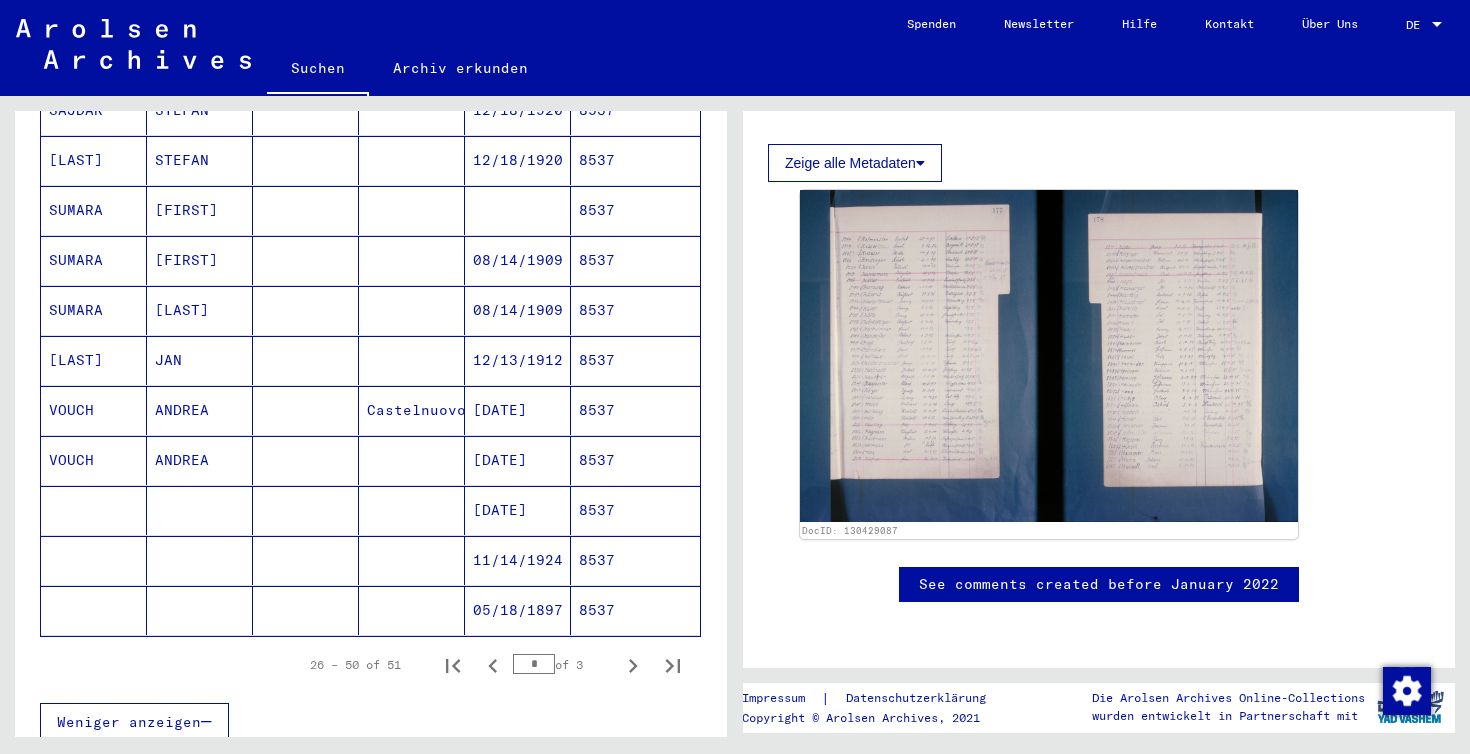 click on "JAN" at bounding box center (200, 410) 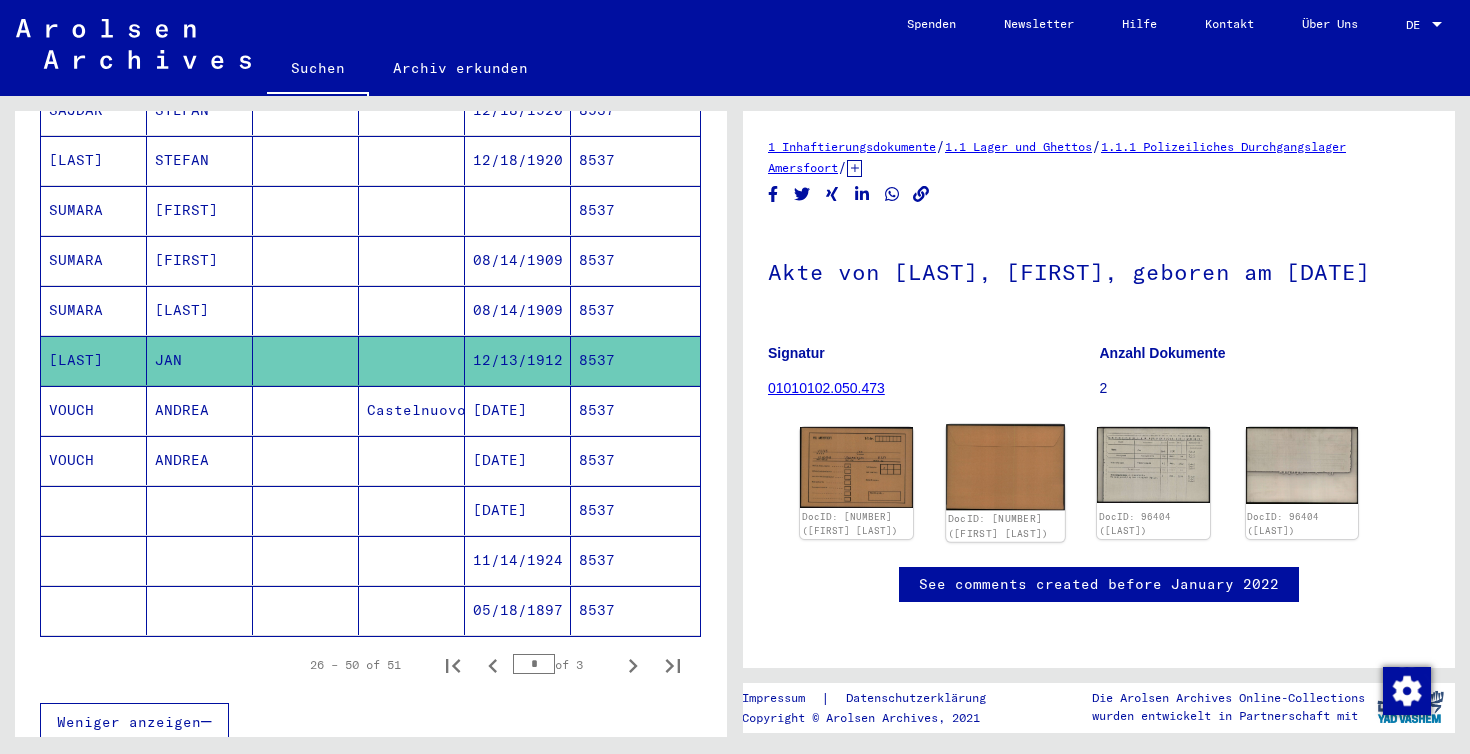 scroll, scrollTop: 0, scrollLeft: 0, axis: both 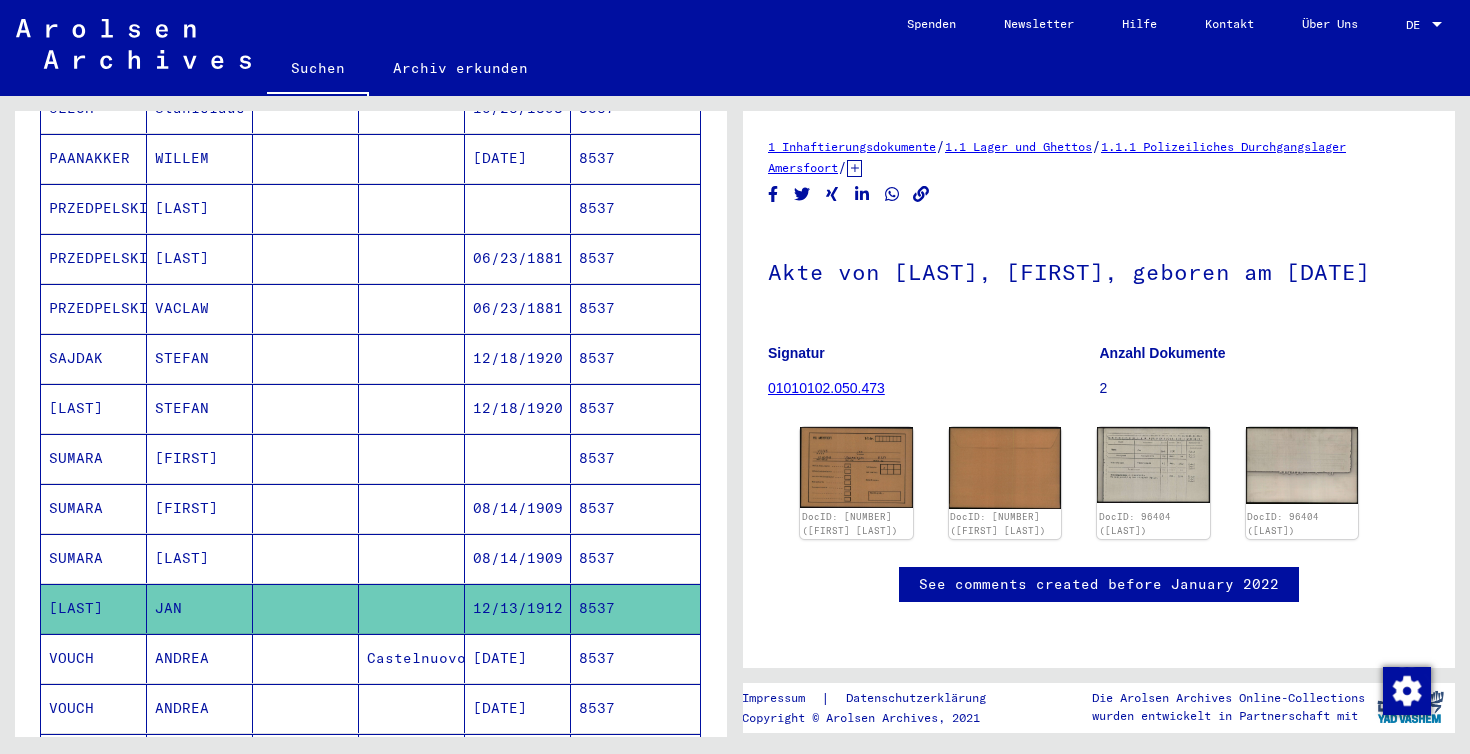 click on "STEFAN" at bounding box center [200, 458] 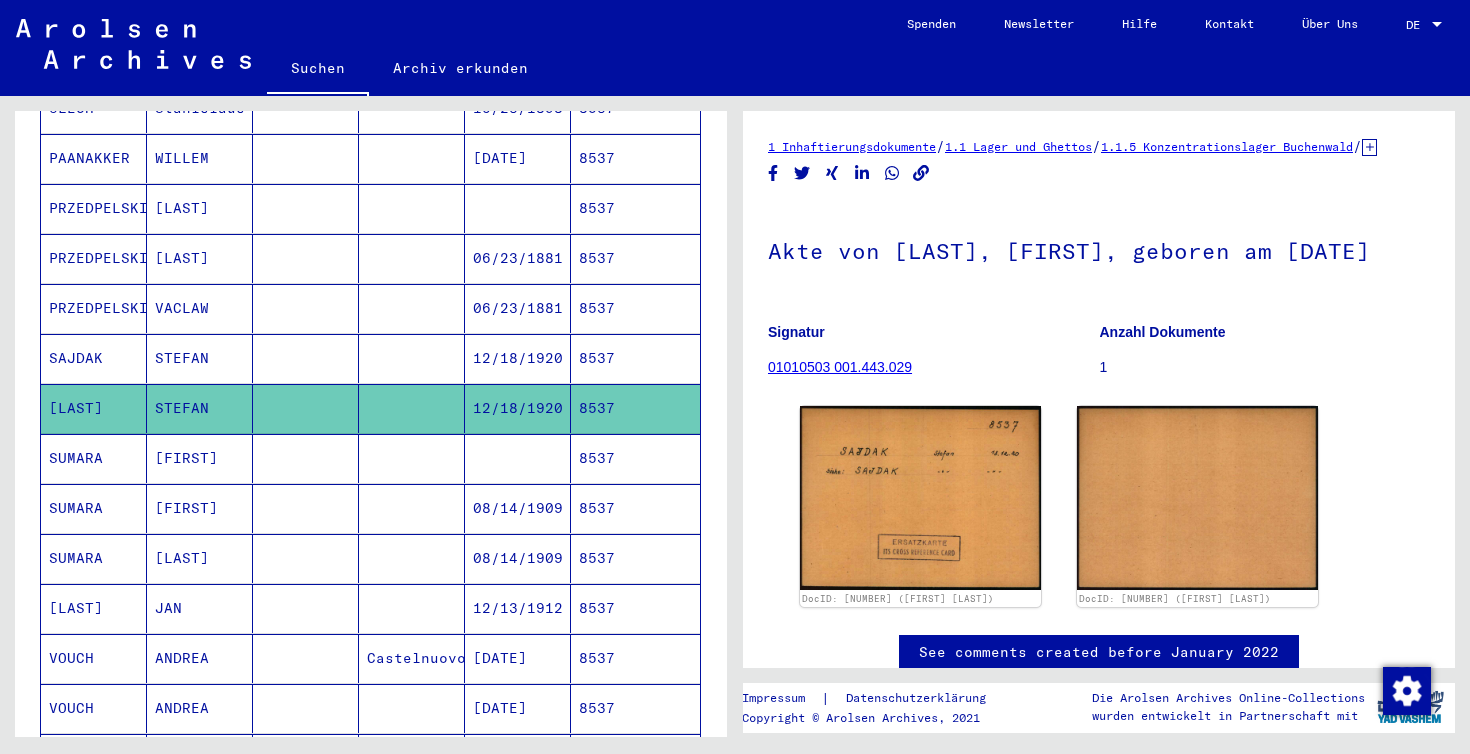 scroll, scrollTop: 0, scrollLeft: 0, axis: both 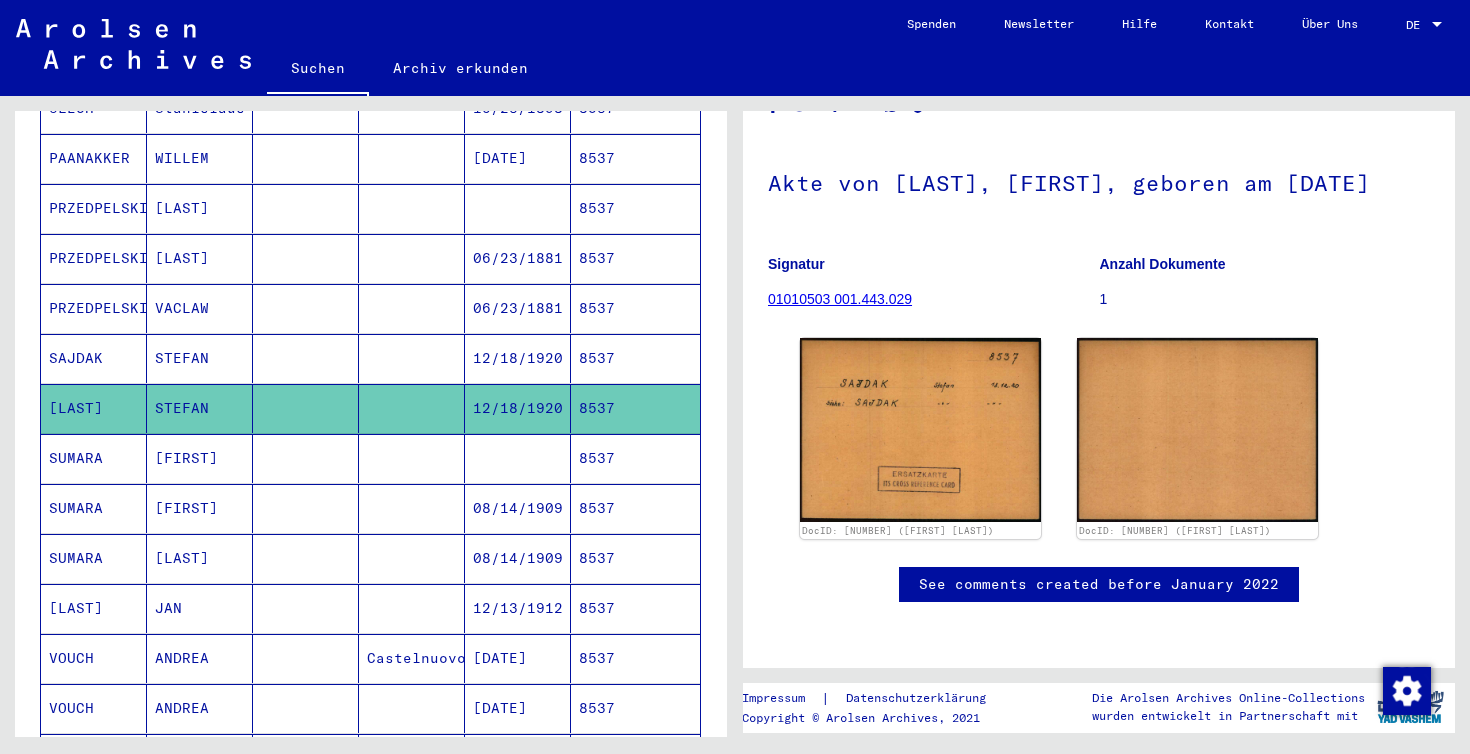 click on "12/18/1920" at bounding box center (518, 408) 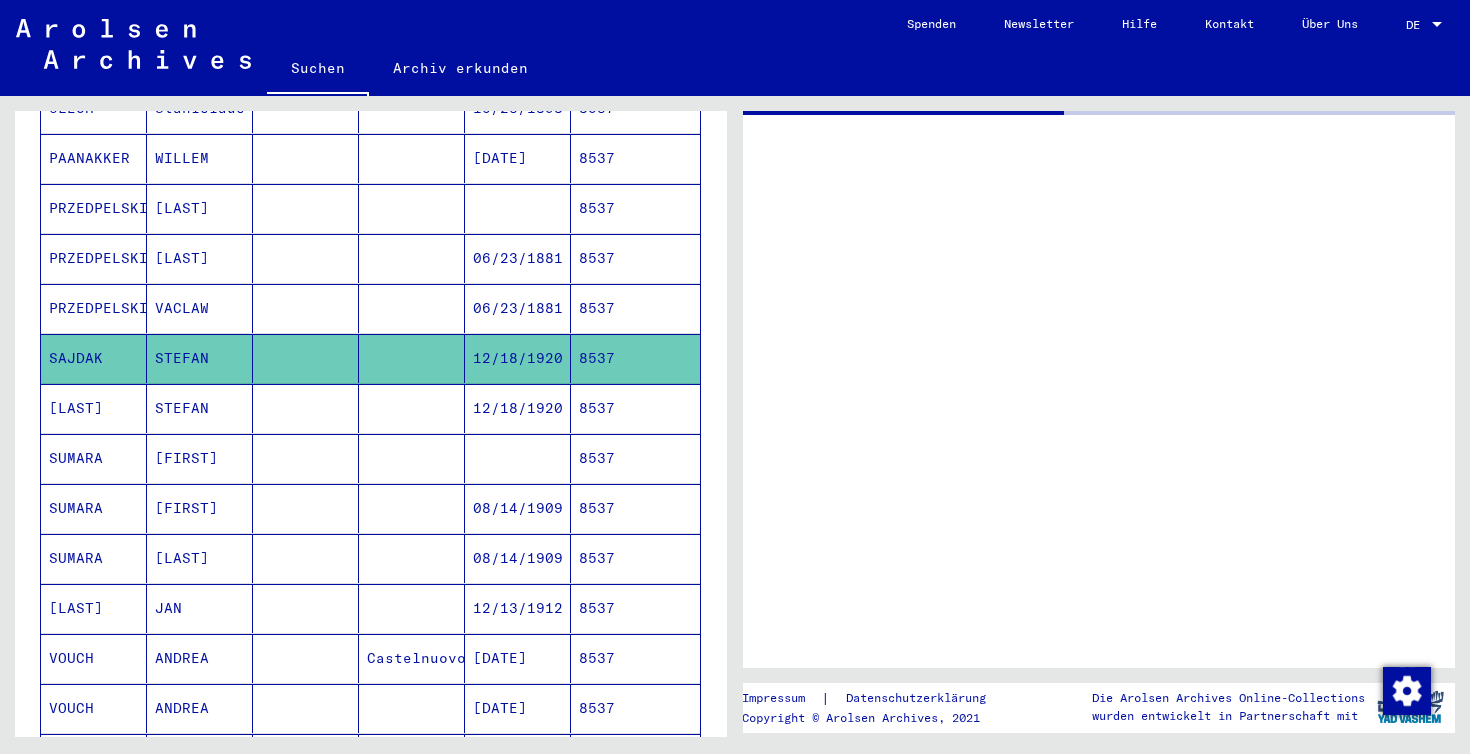 scroll, scrollTop: 0, scrollLeft: 0, axis: both 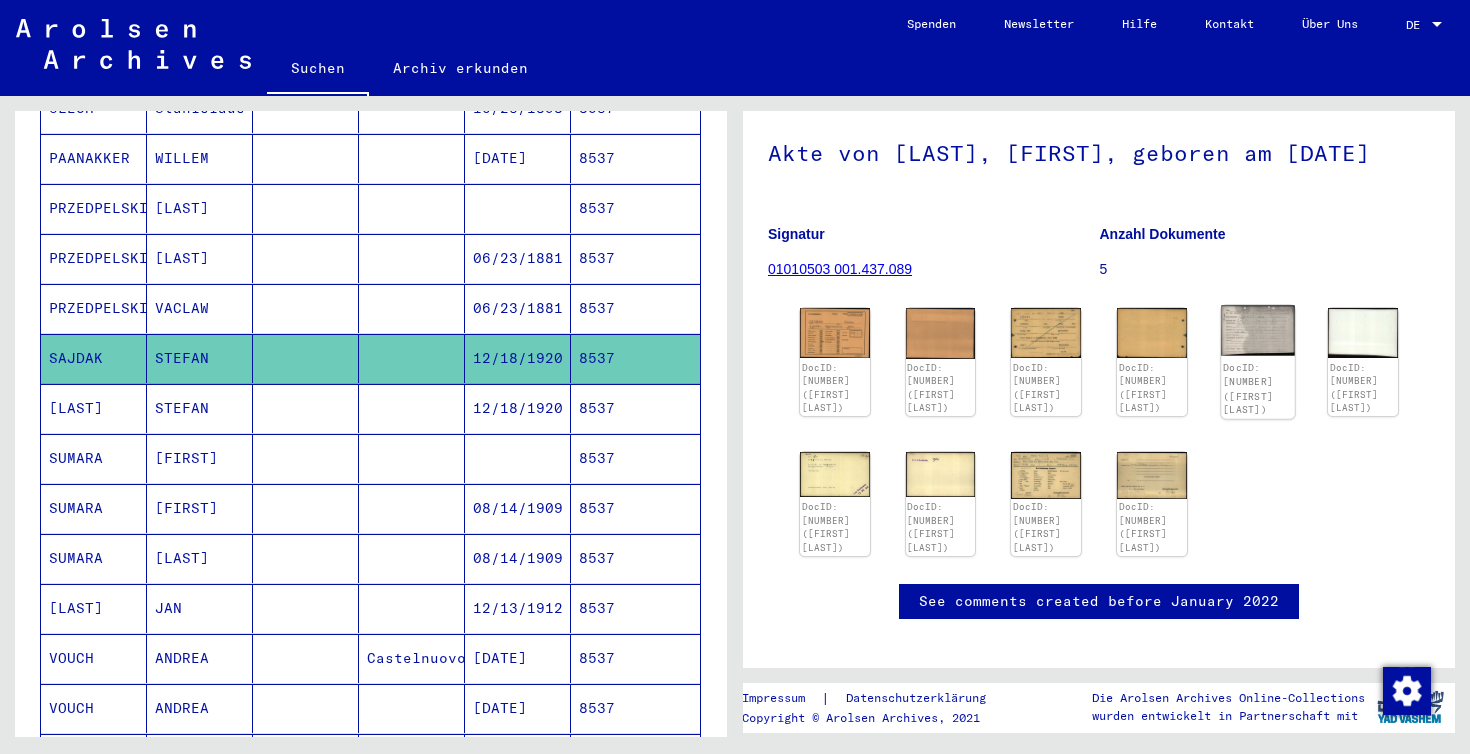click 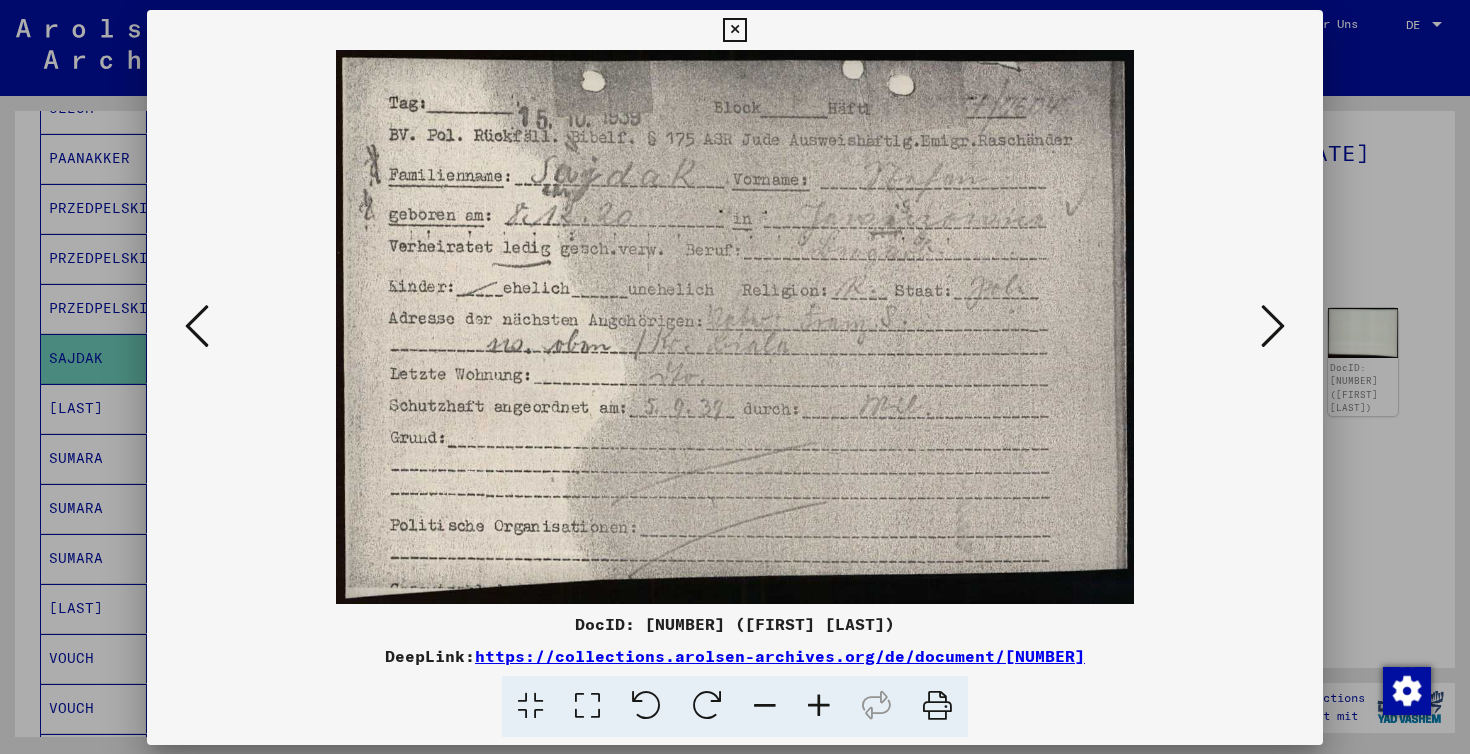 click at bounding box center (735, 327) 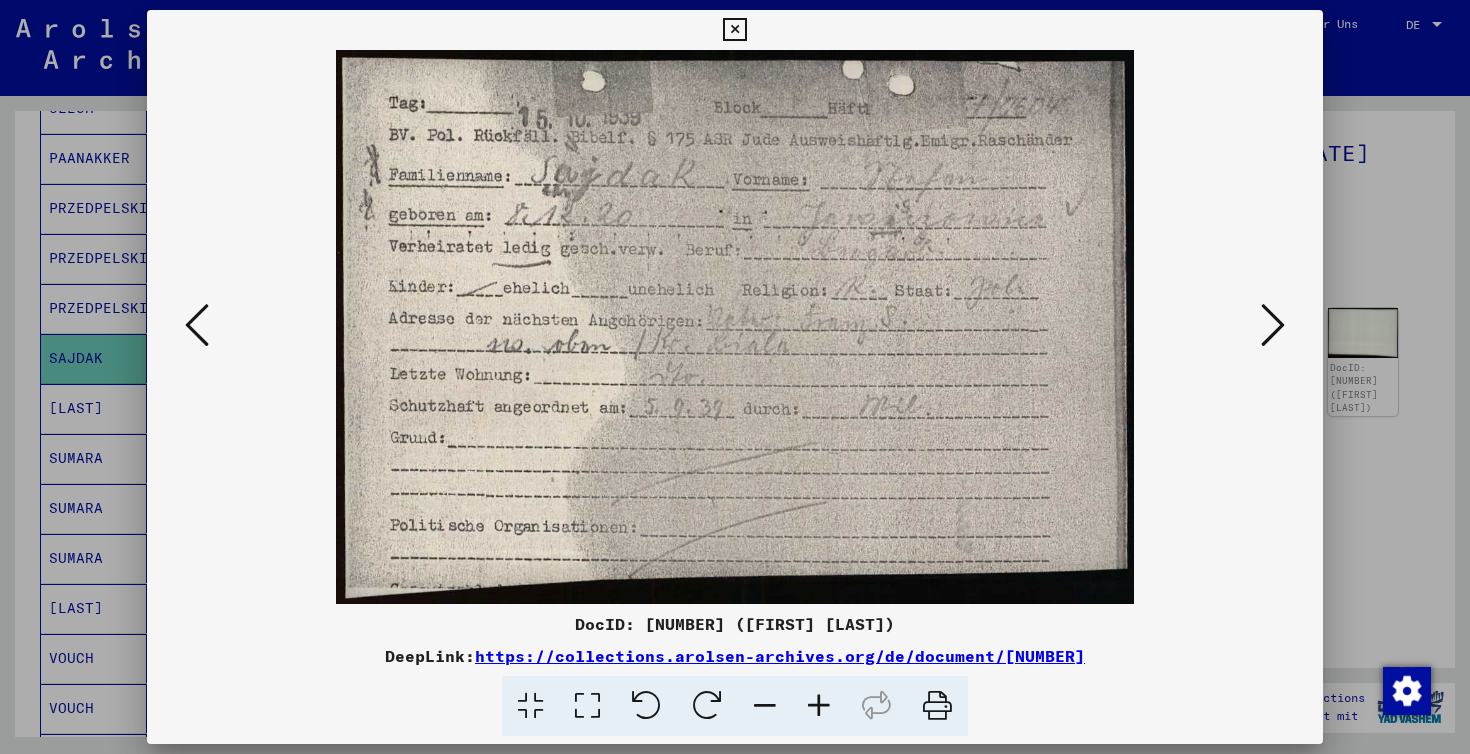 click at bounding box center [734, 30] 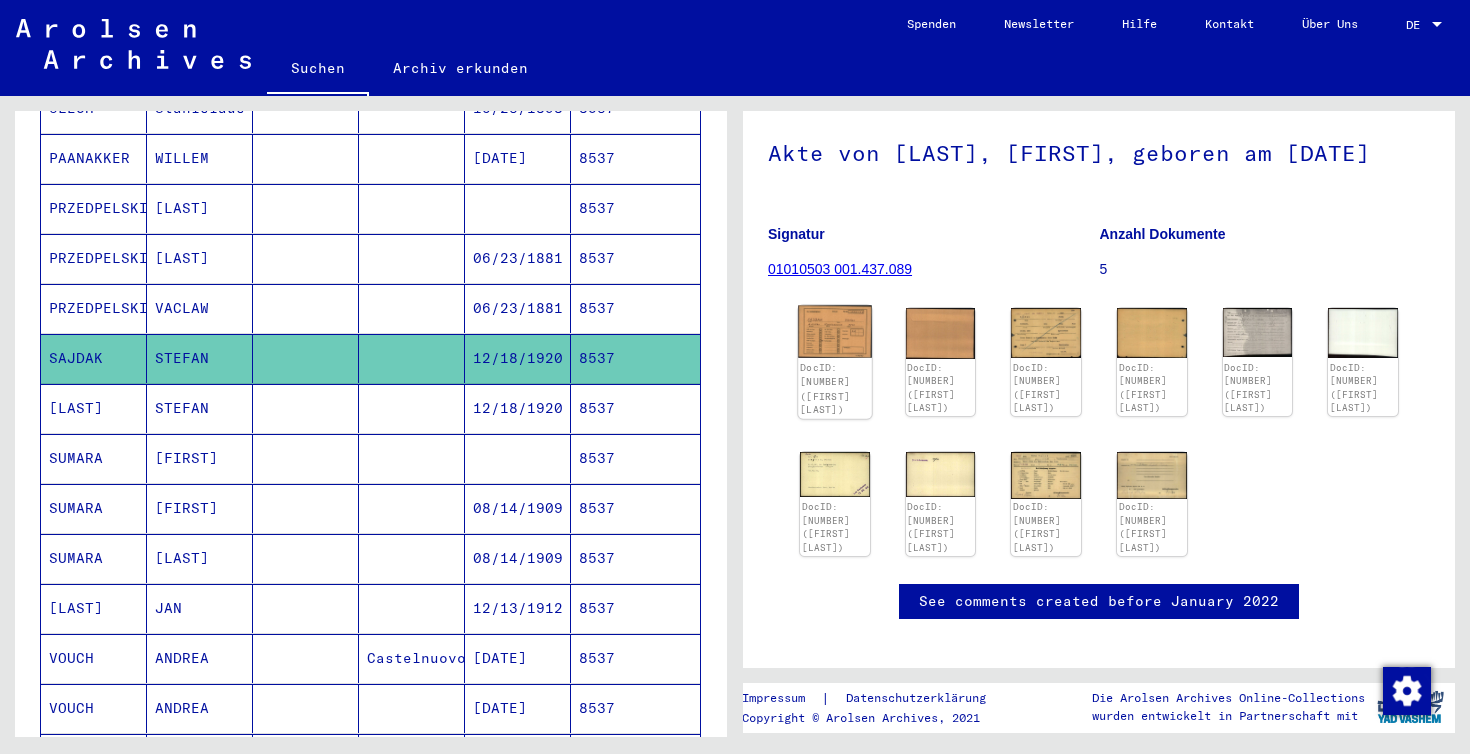 click 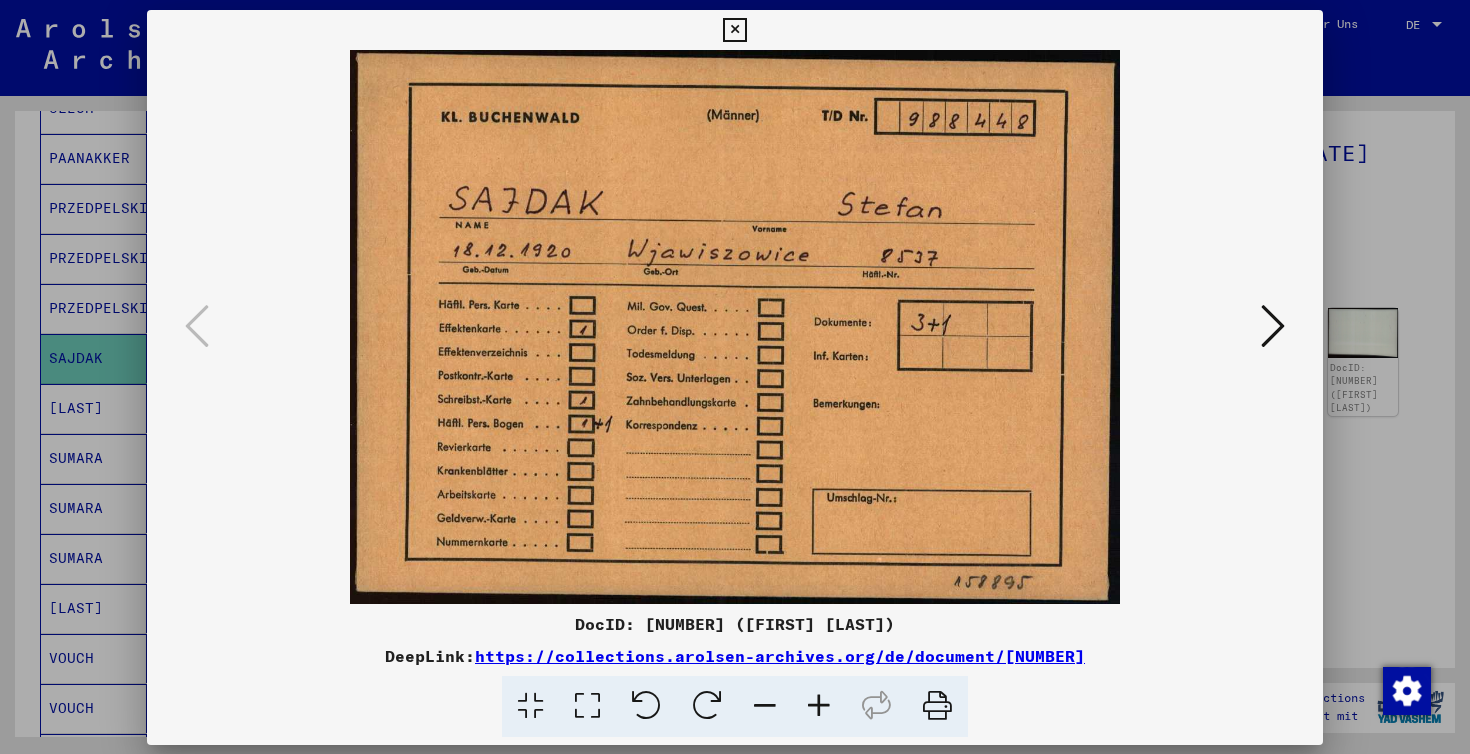 click at bounding box center [735, 327] 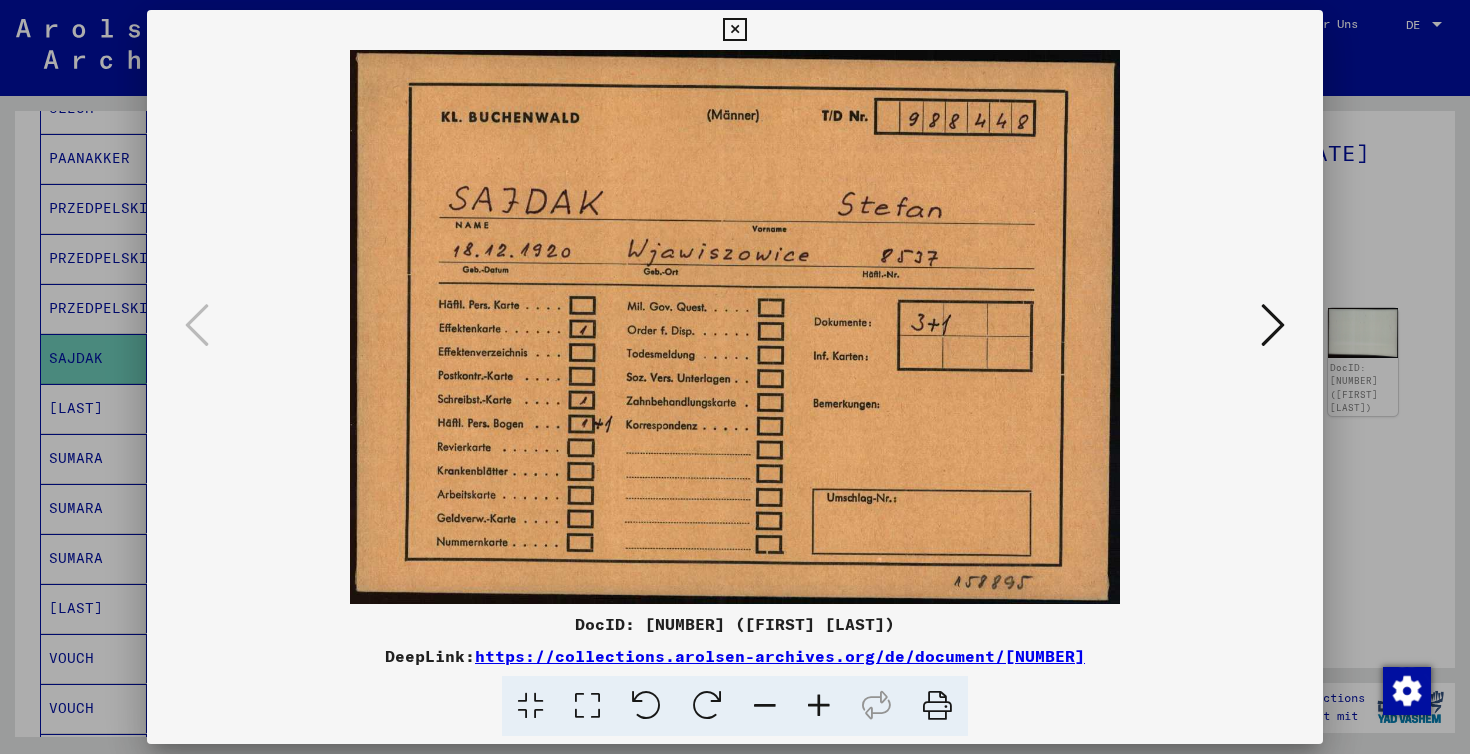 click at bounding box center [734, 30] 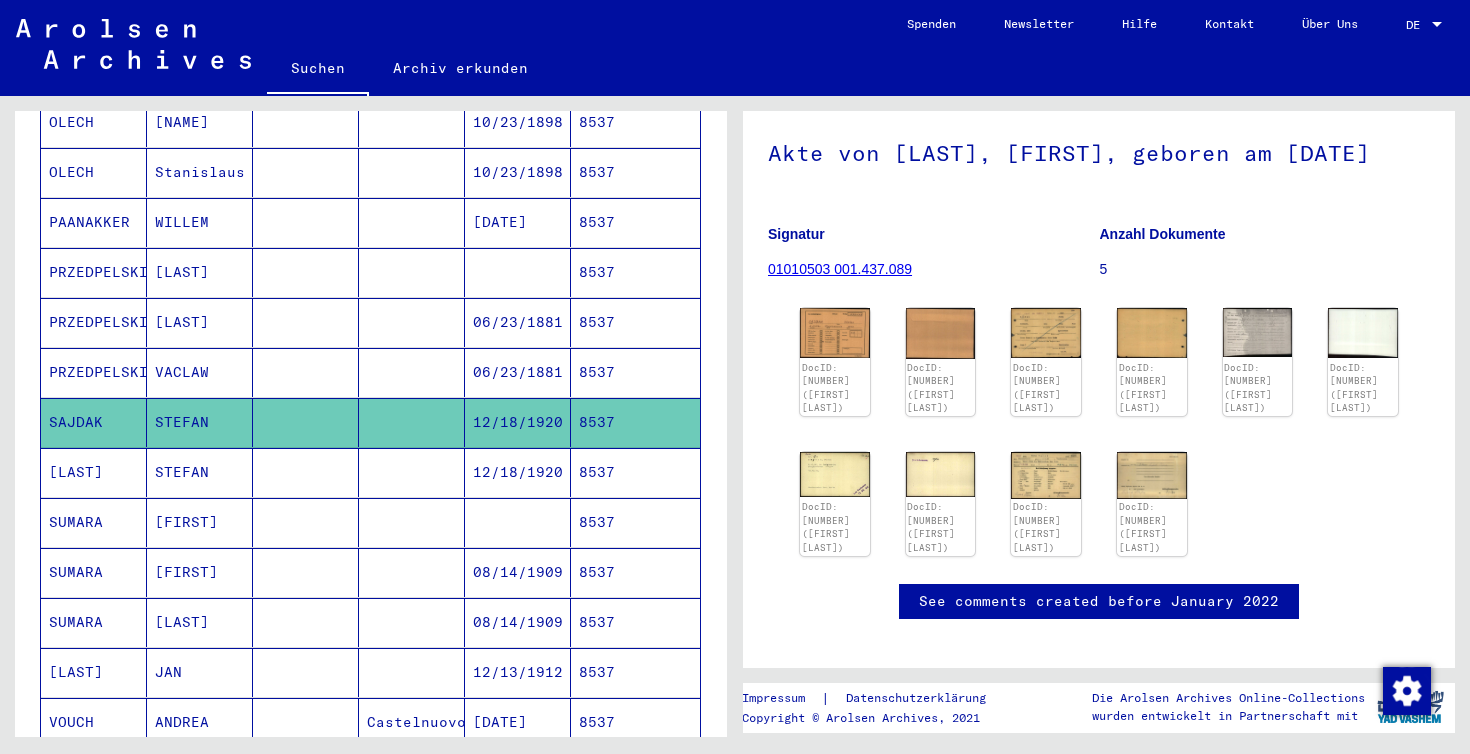 scroll, scrollTop: 733, scrollLeft: 0, axis: vertical 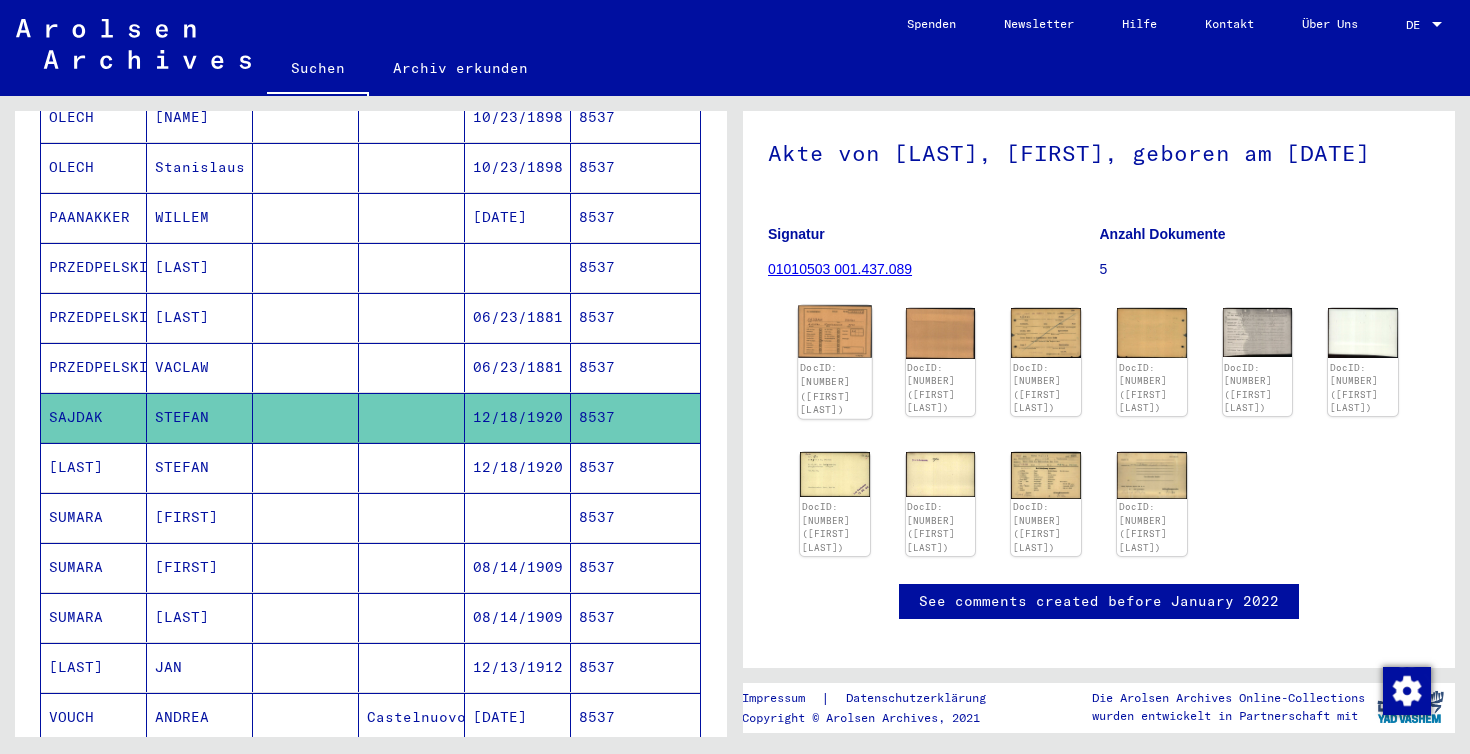 click 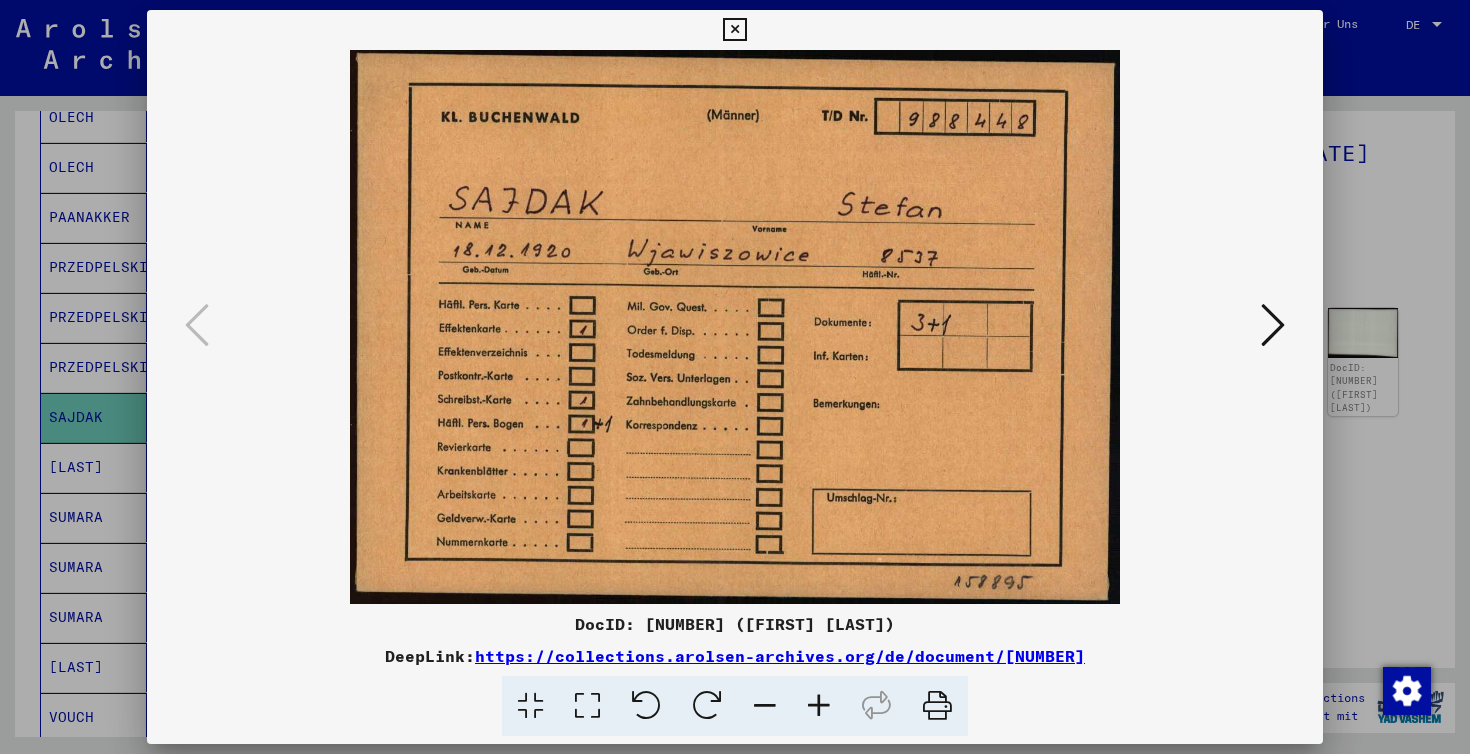 click at bounding box center (734, 30) 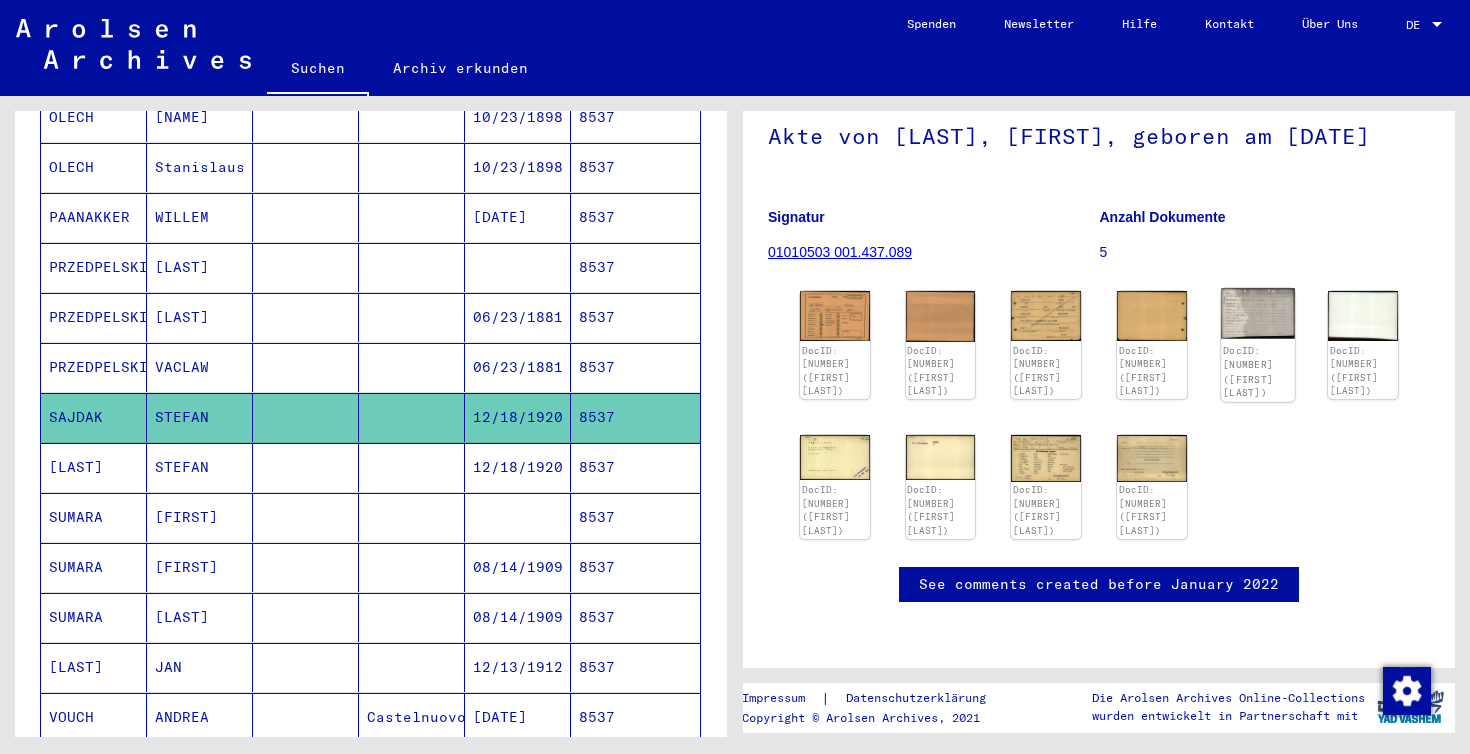 scroll, scrollTop: 460, scrollLeft: 0, axis: vertical 